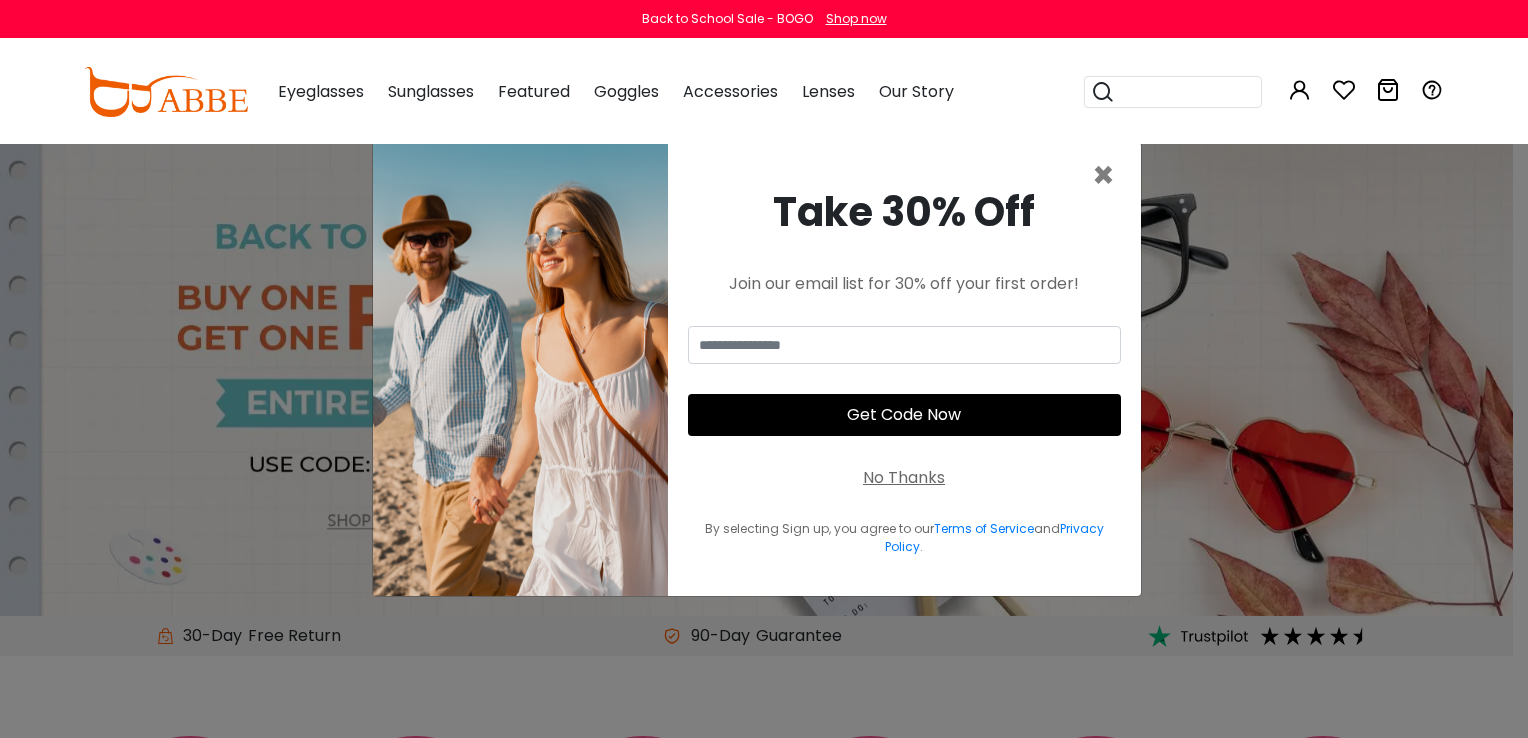 scroll, scrollTop: 0, scrollLeft: 0, axis: both 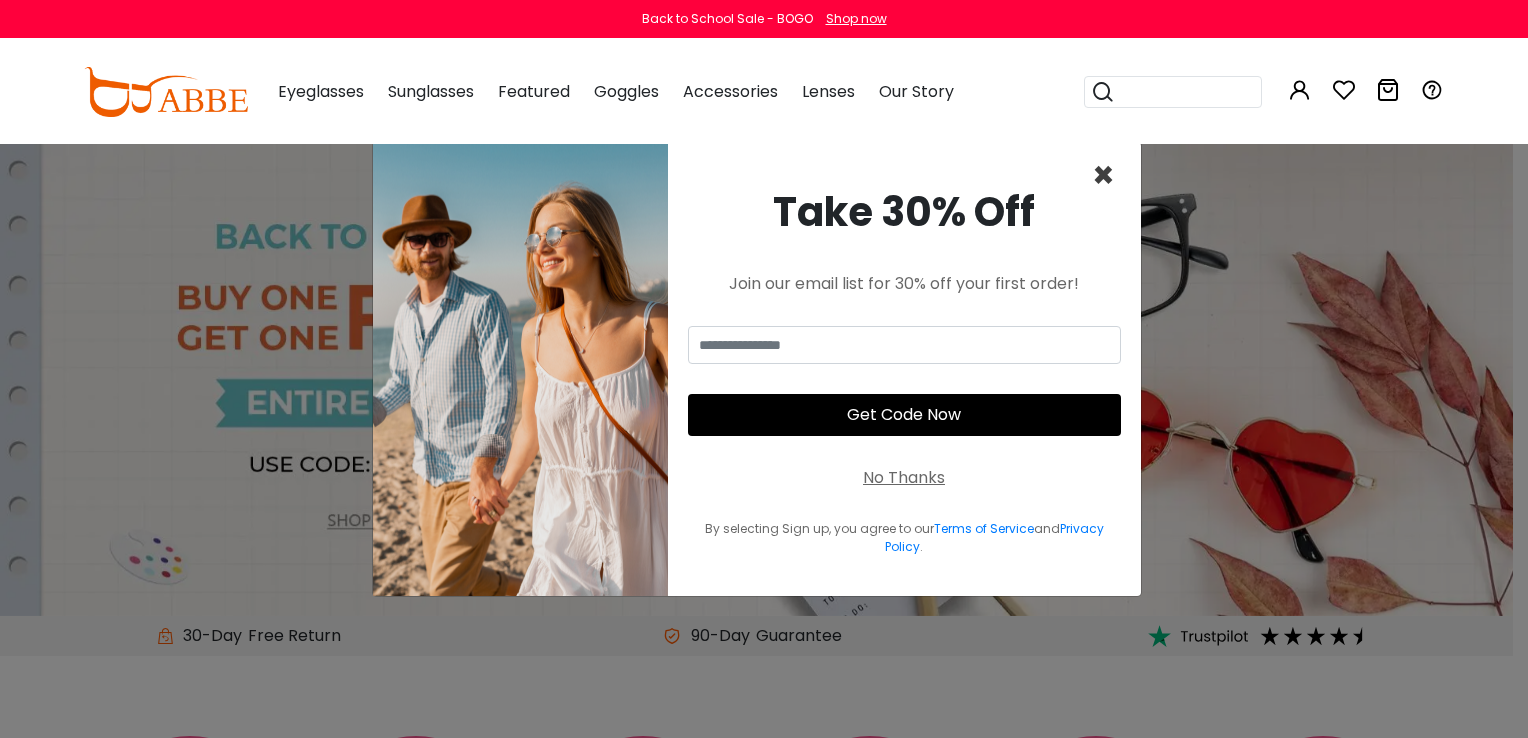 click on "×" at bounding box center (1103, 175) 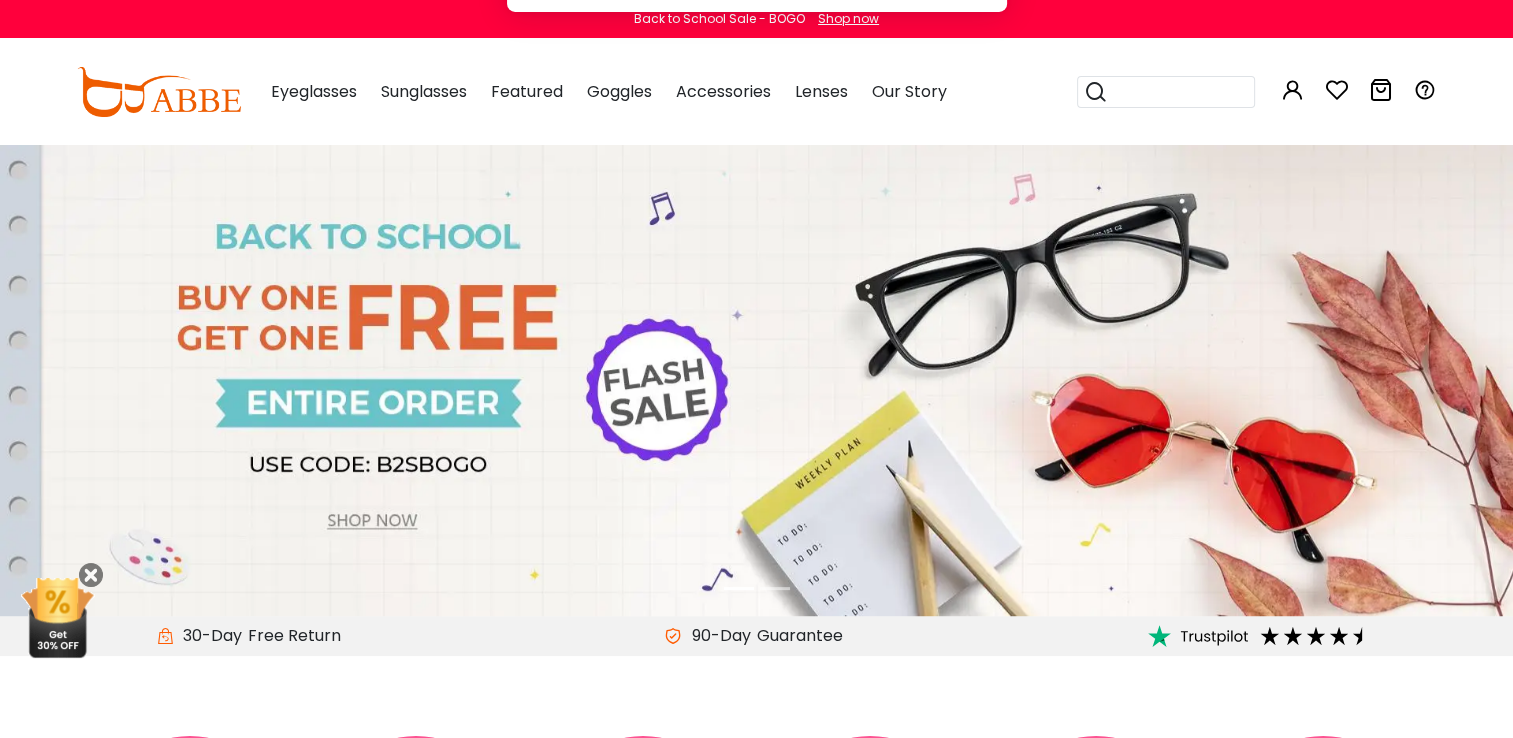 click on "Subscribe to our notifications for the latest news and updates. You can disable anytime. Subscribe Later" at bounding box center (756, 89) 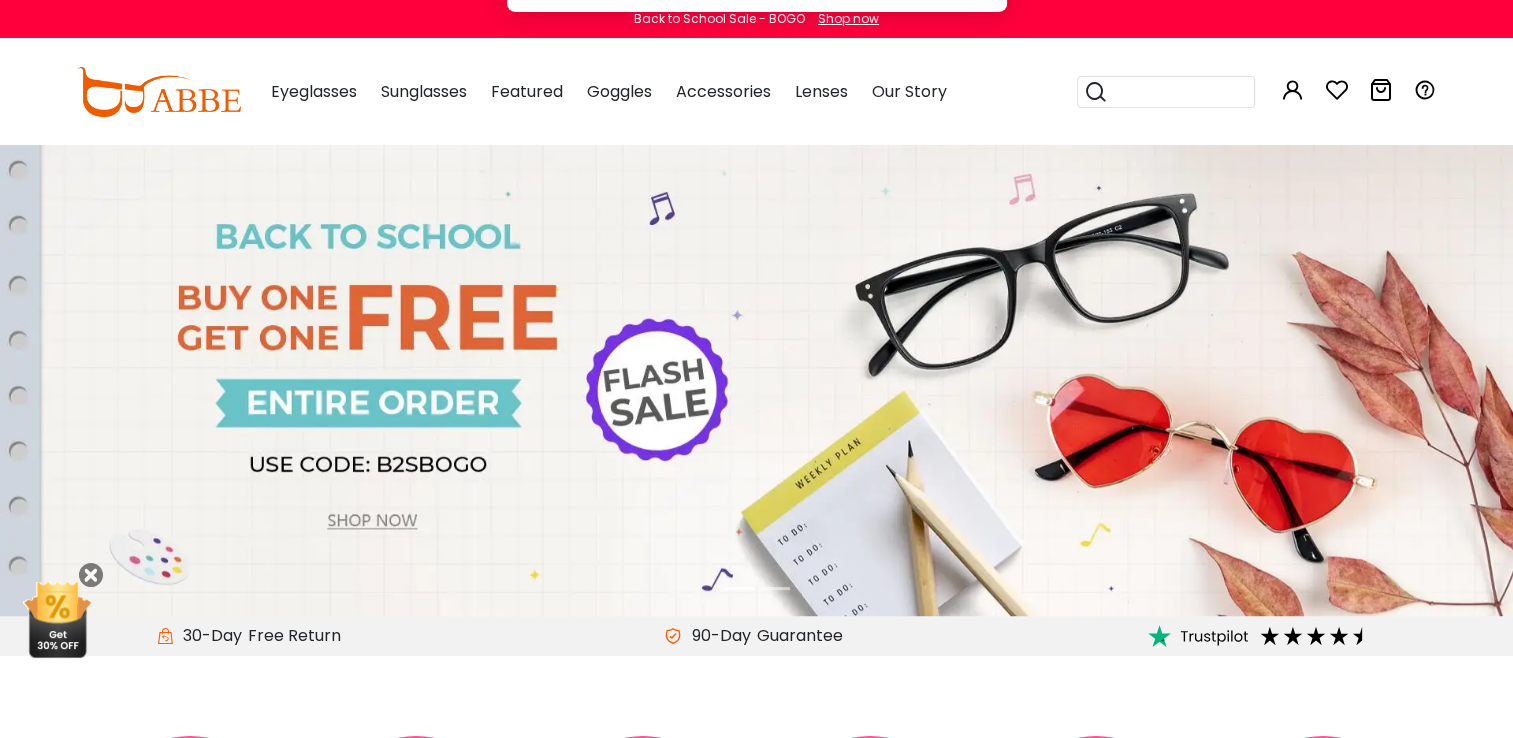 click on "Subscribe to our notifications for the latest news and updates. You can disable anytime. Subscribe Later" at bounding box center [756, 89] 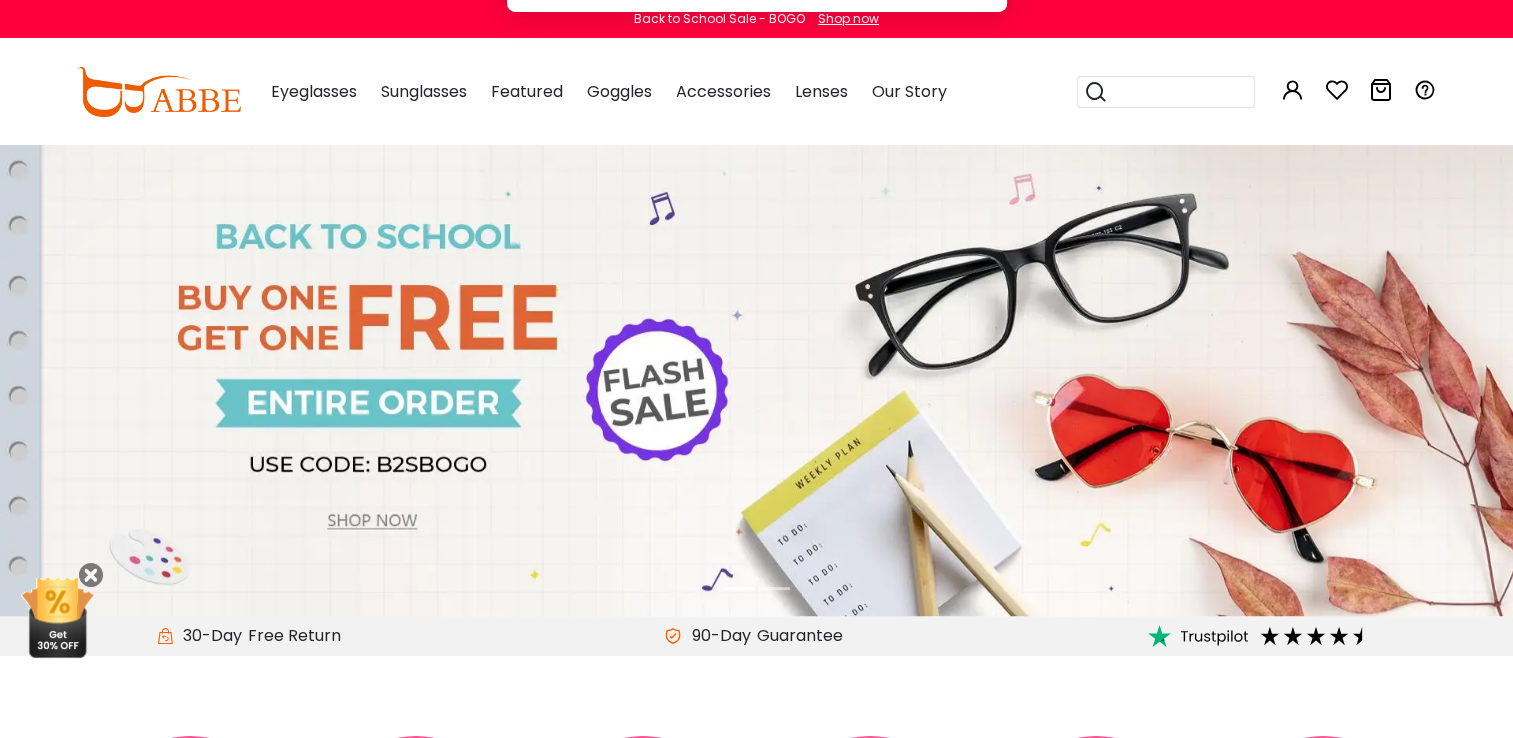 click on "Later" at bounding box center [797, 129] 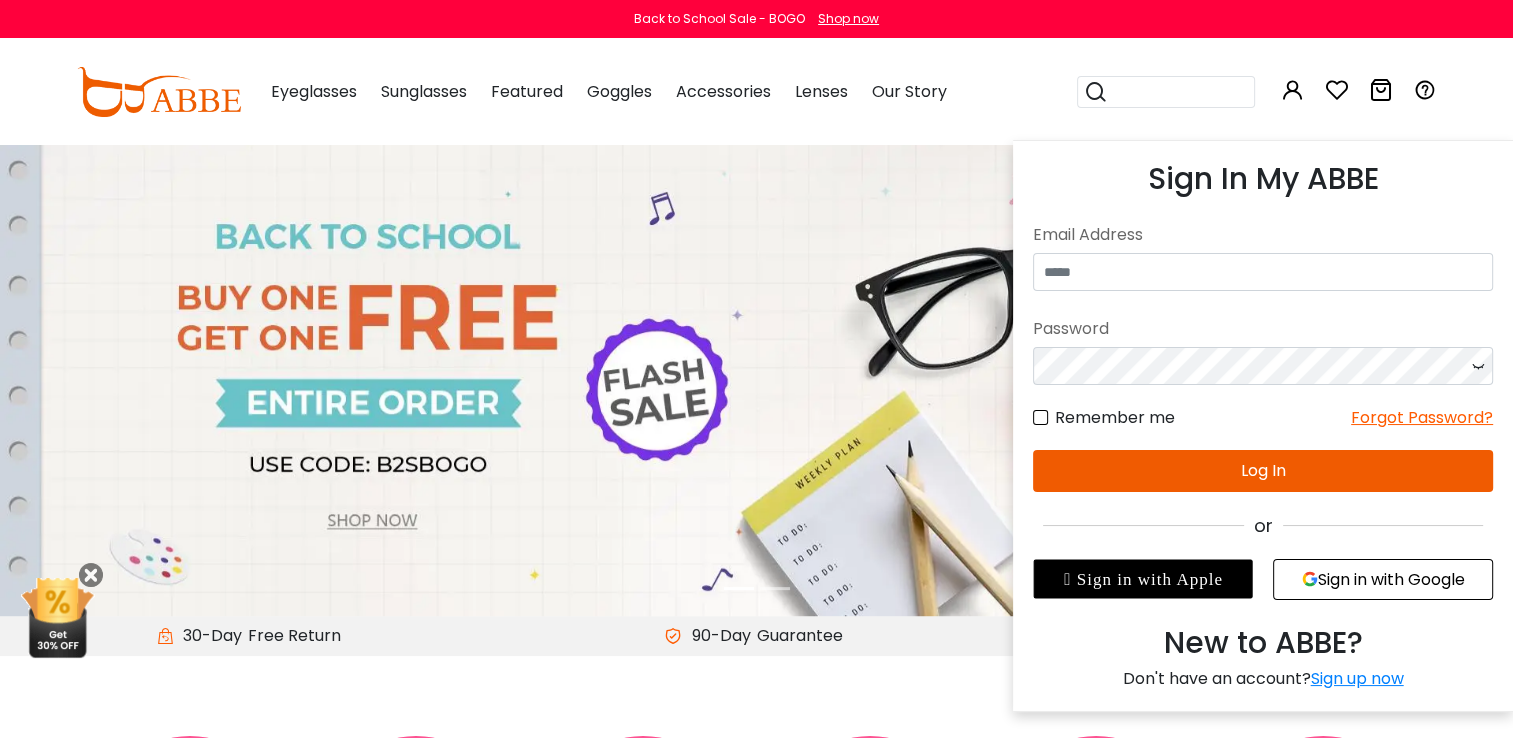 click at bounding box center (1293, 90) 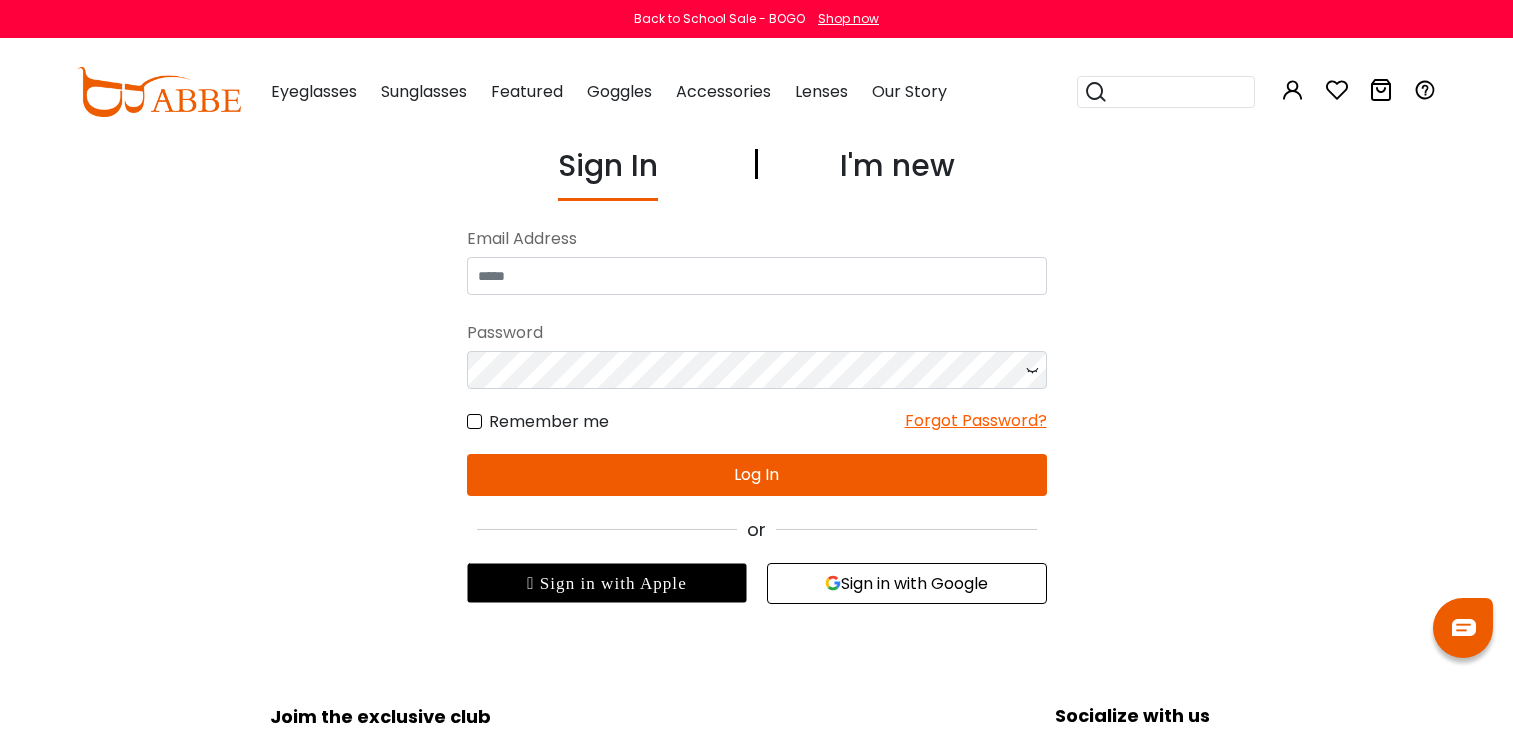scroll, scrollTop: 0, scrollLeft: 0, axis: both 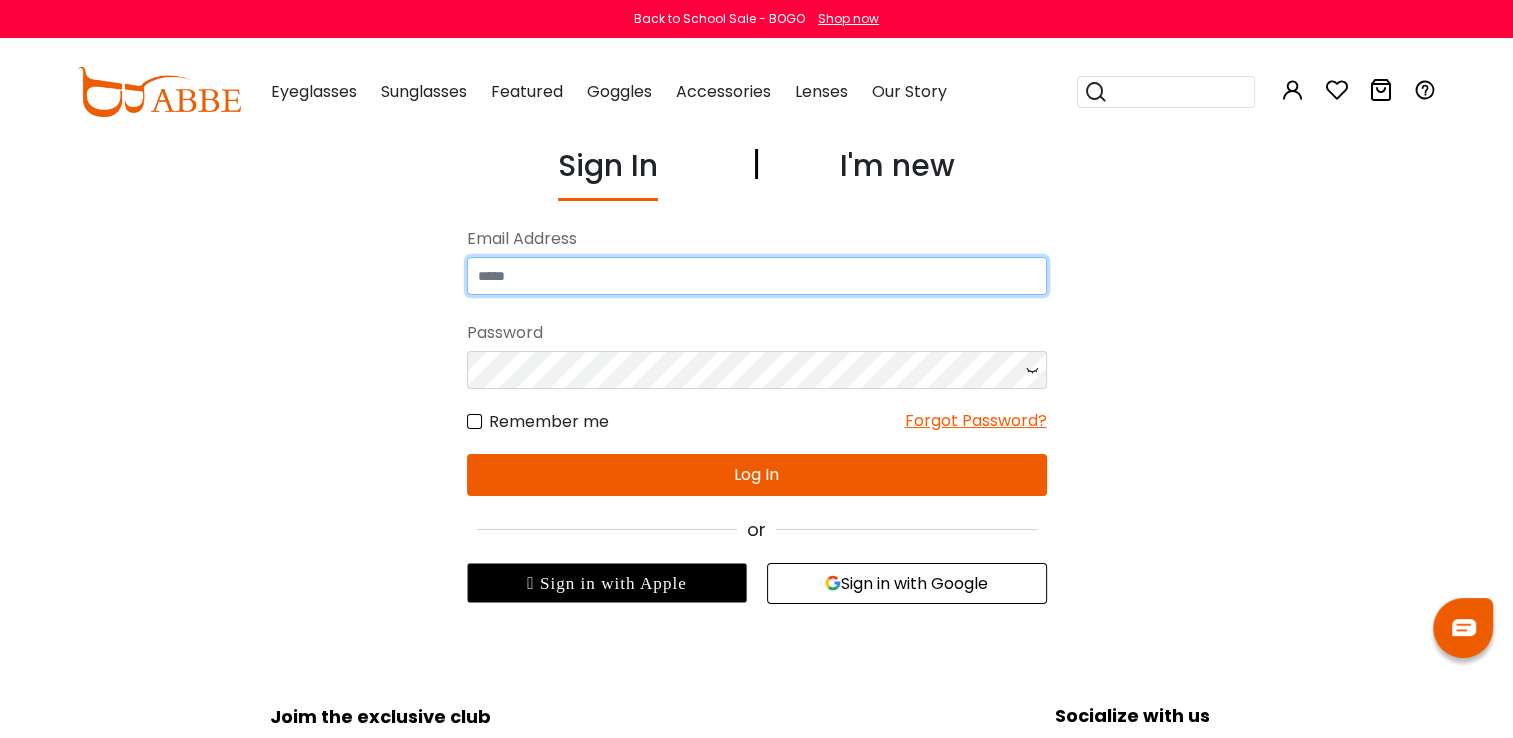 click at bounding box center [757, 276] 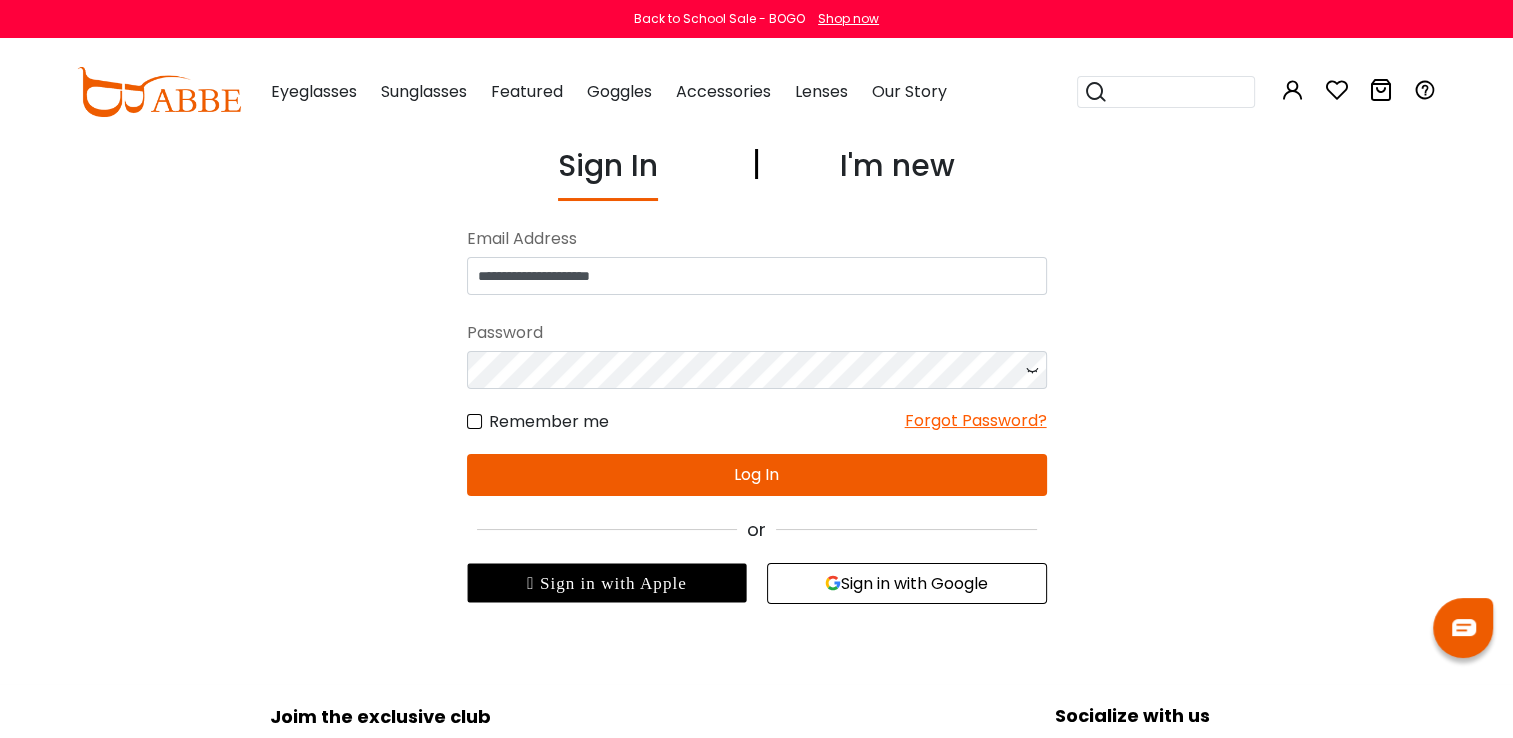 click on "**********" at bounding box center (757, 358) 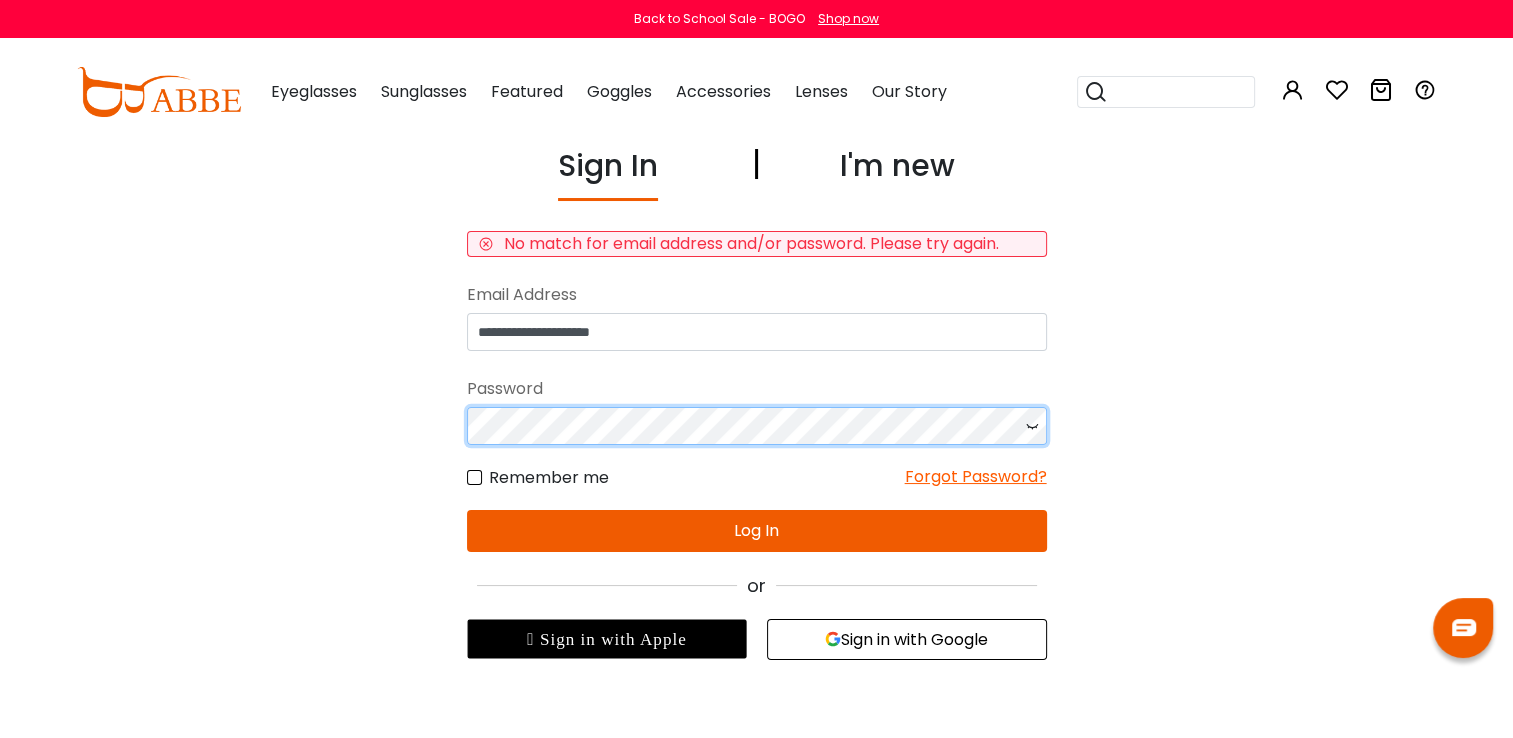 click on "**********" at bounding box center [757, 401] 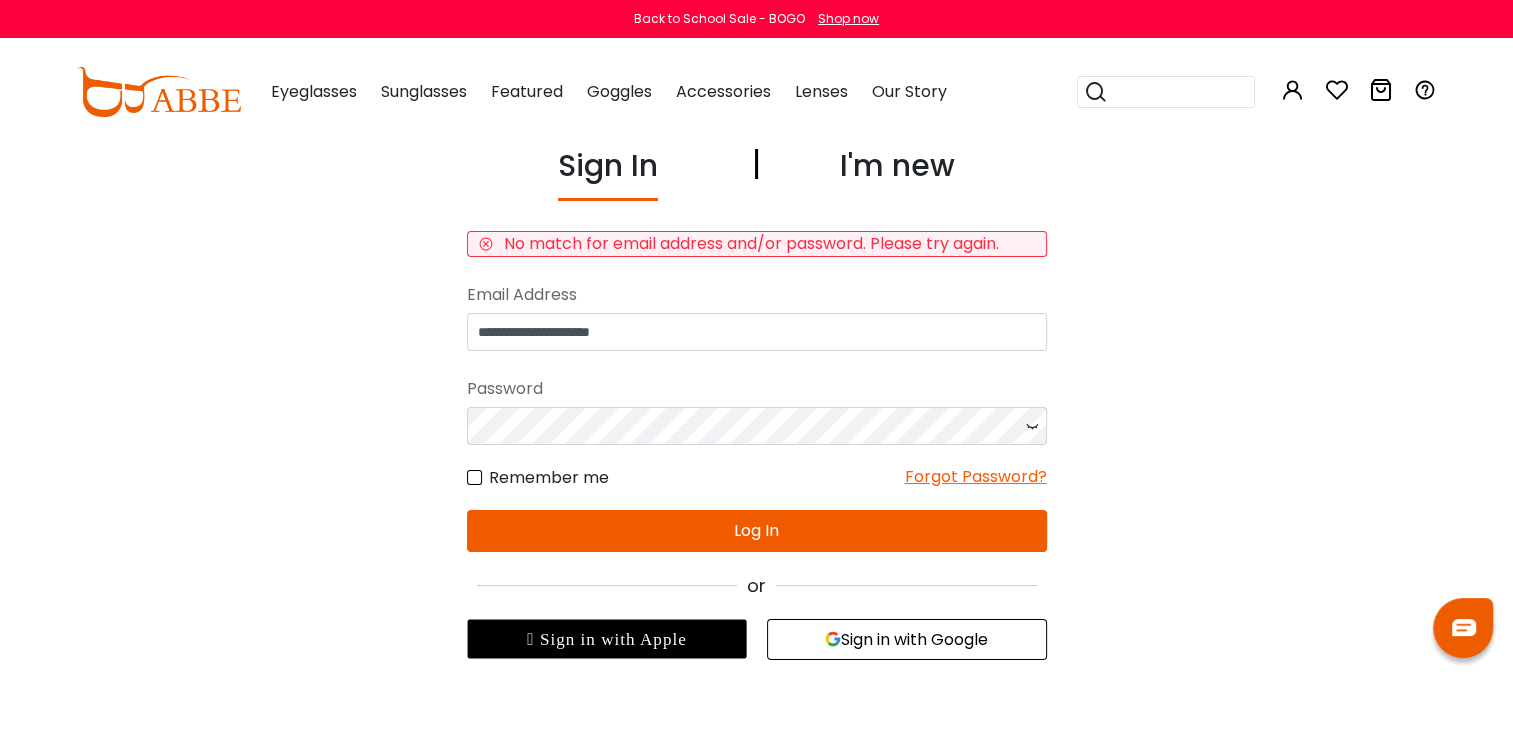 click on "Log In" at bounding box center [757, 531] 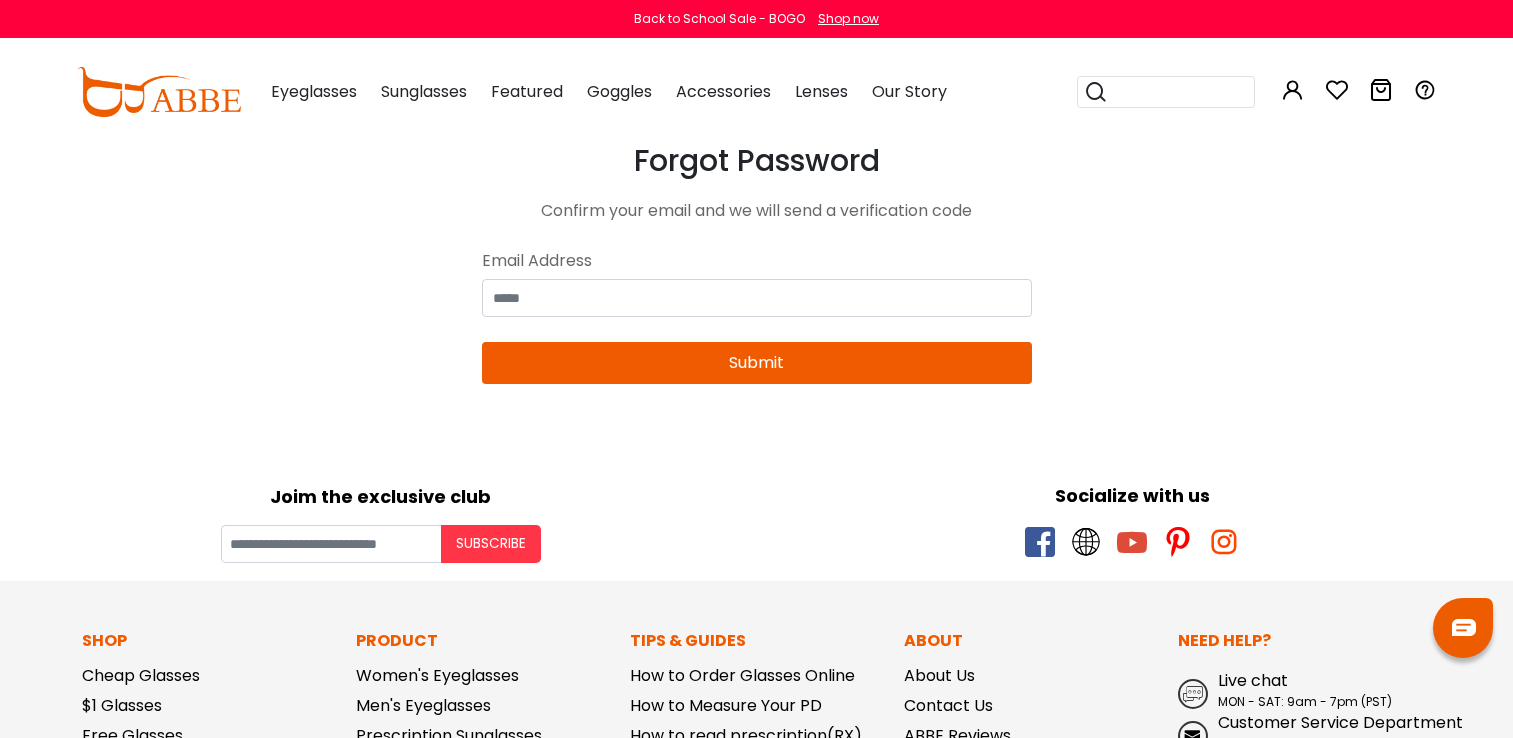 scroll, scrollTop: 0, scrollLeft: 0, axis: both 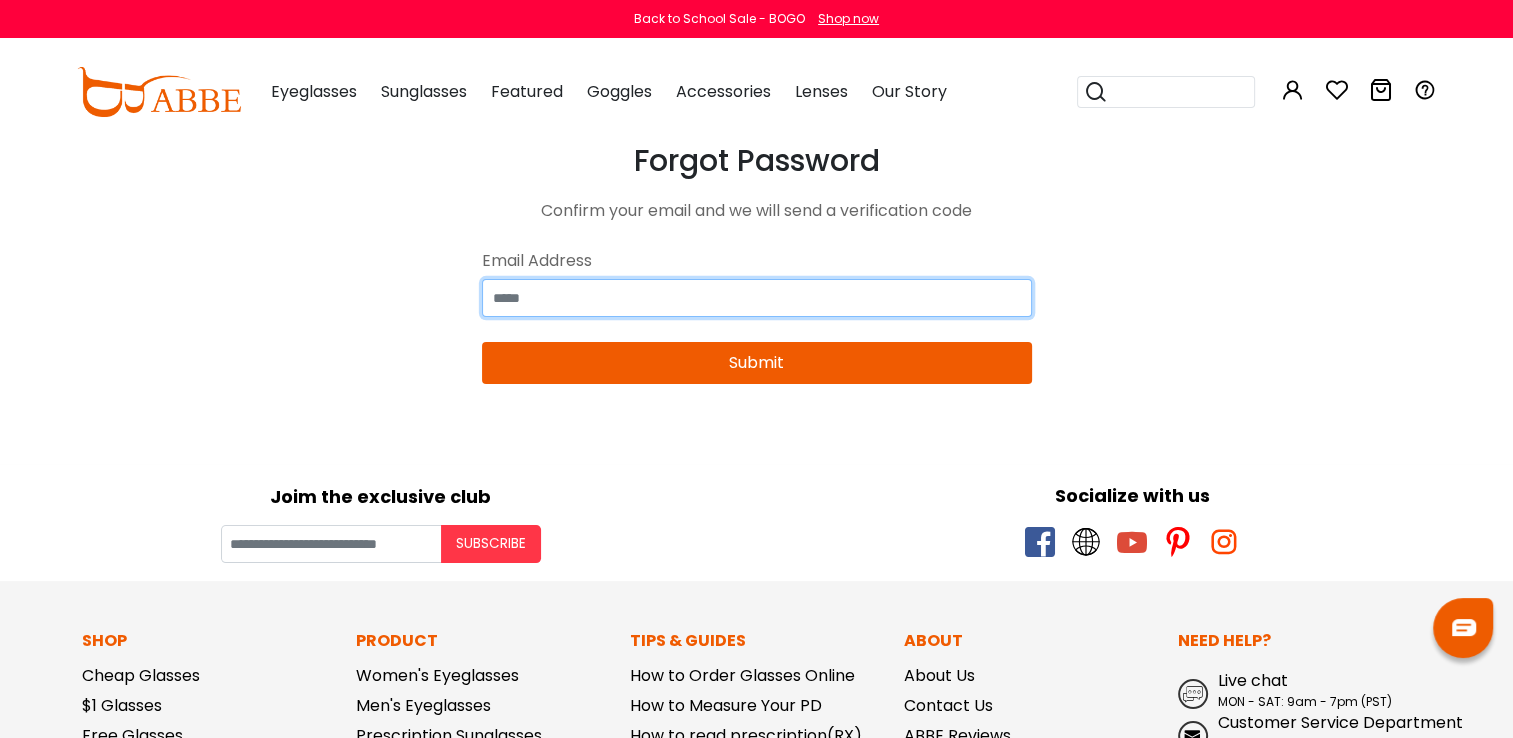 click at bounding box center (757, 298) 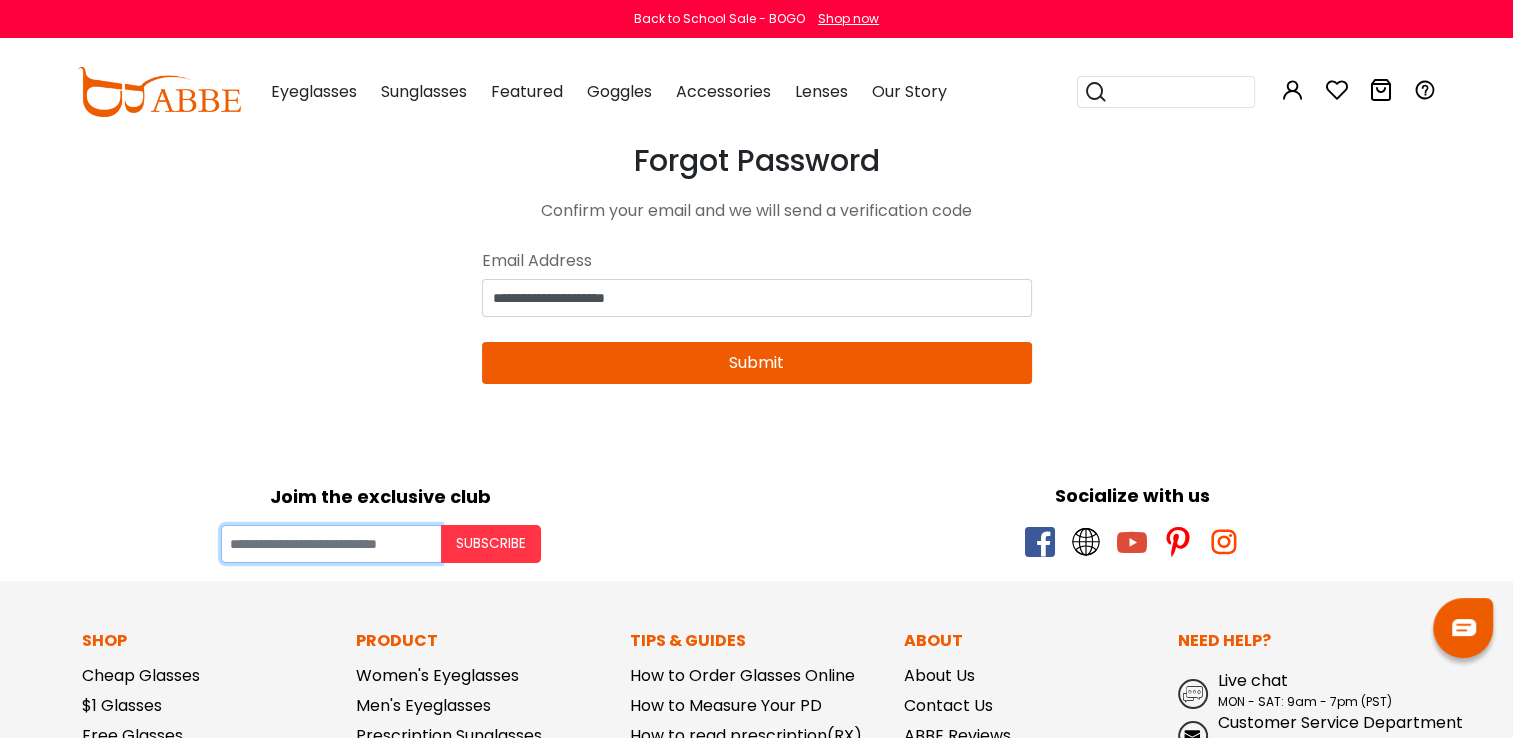 type on "**********" 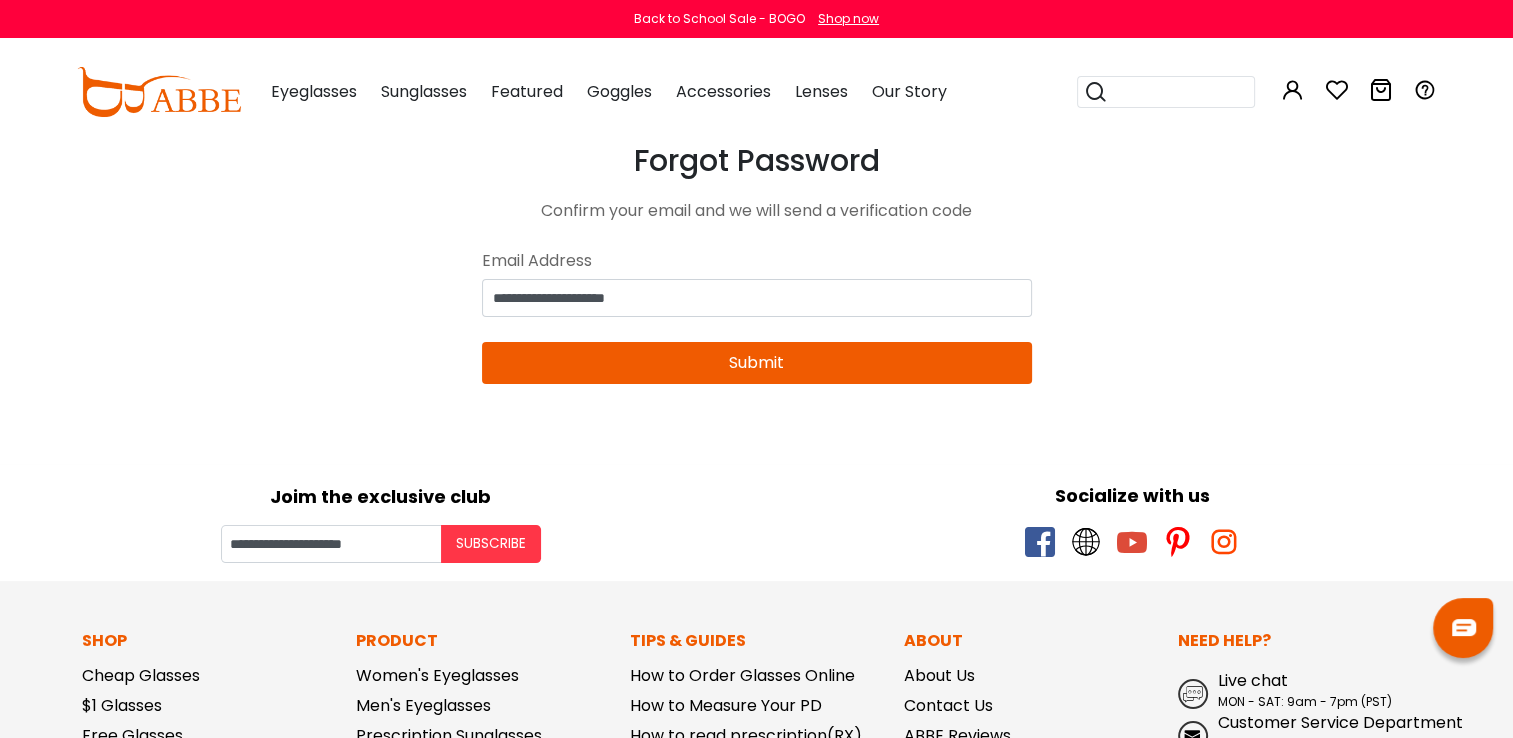 click on "Submit" at bounding box center [757, 363] 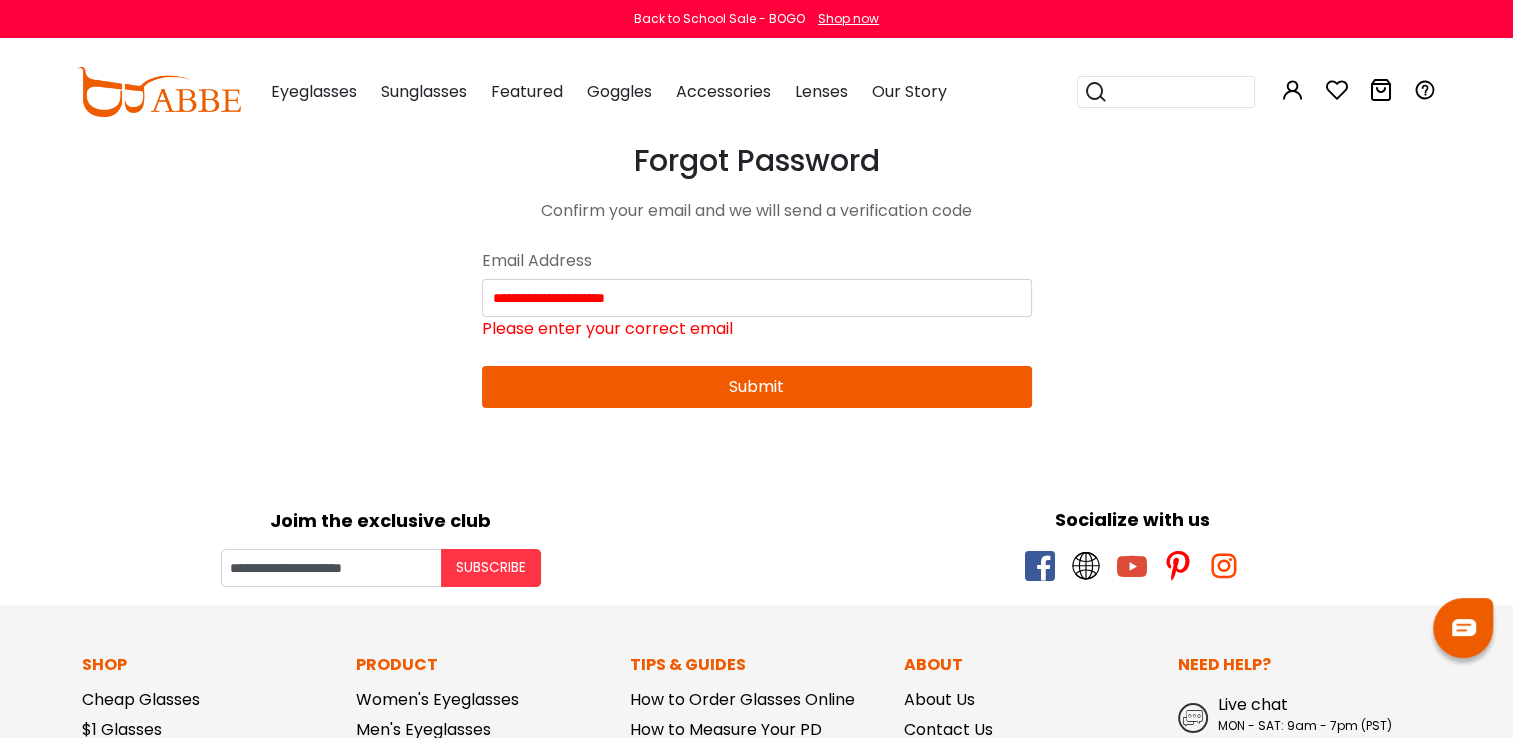 click on "Submit" at bounding box center [757, 387] 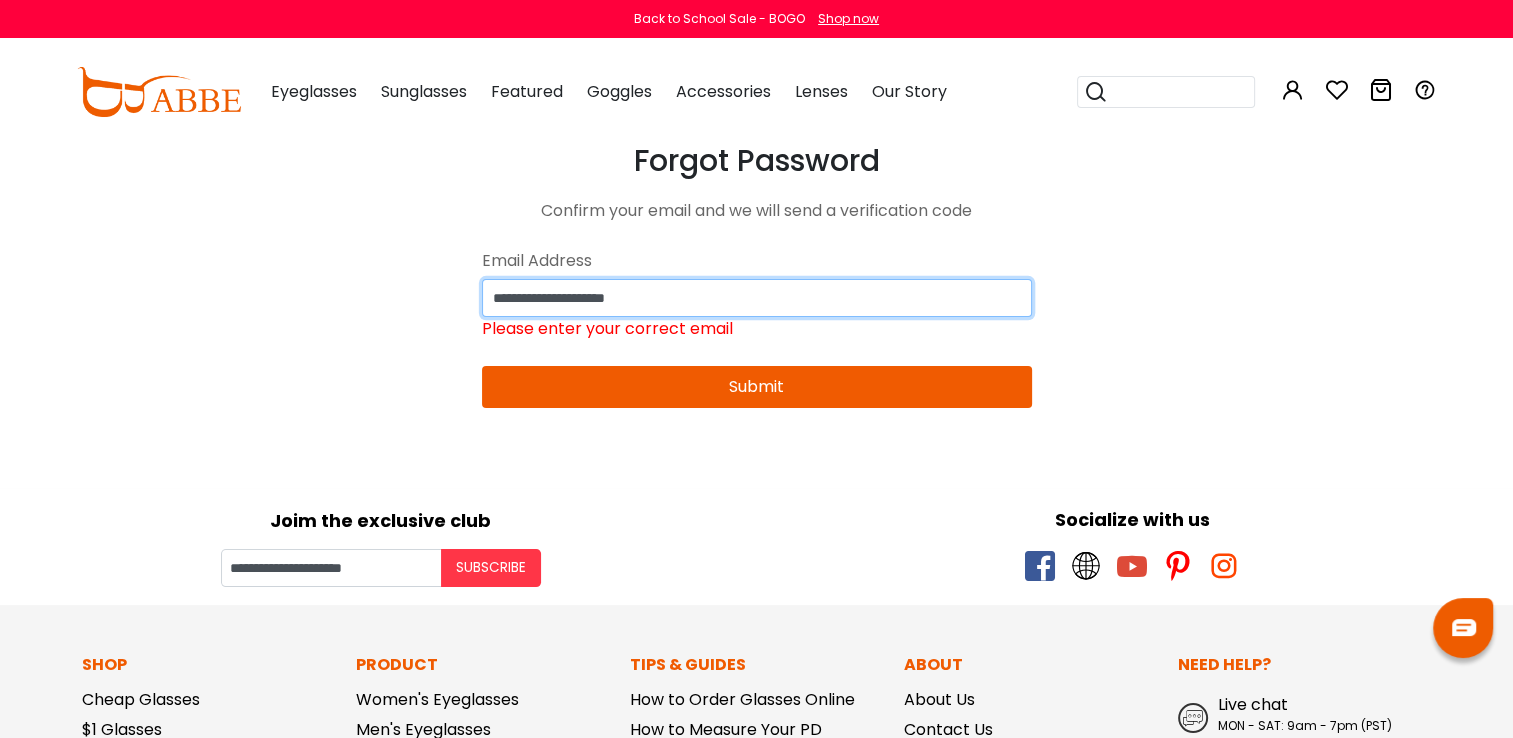 drag, startPoint x: 699, startPoint y: 298, endPoint x: 433, endPoint y: 300, distance: 266.0075 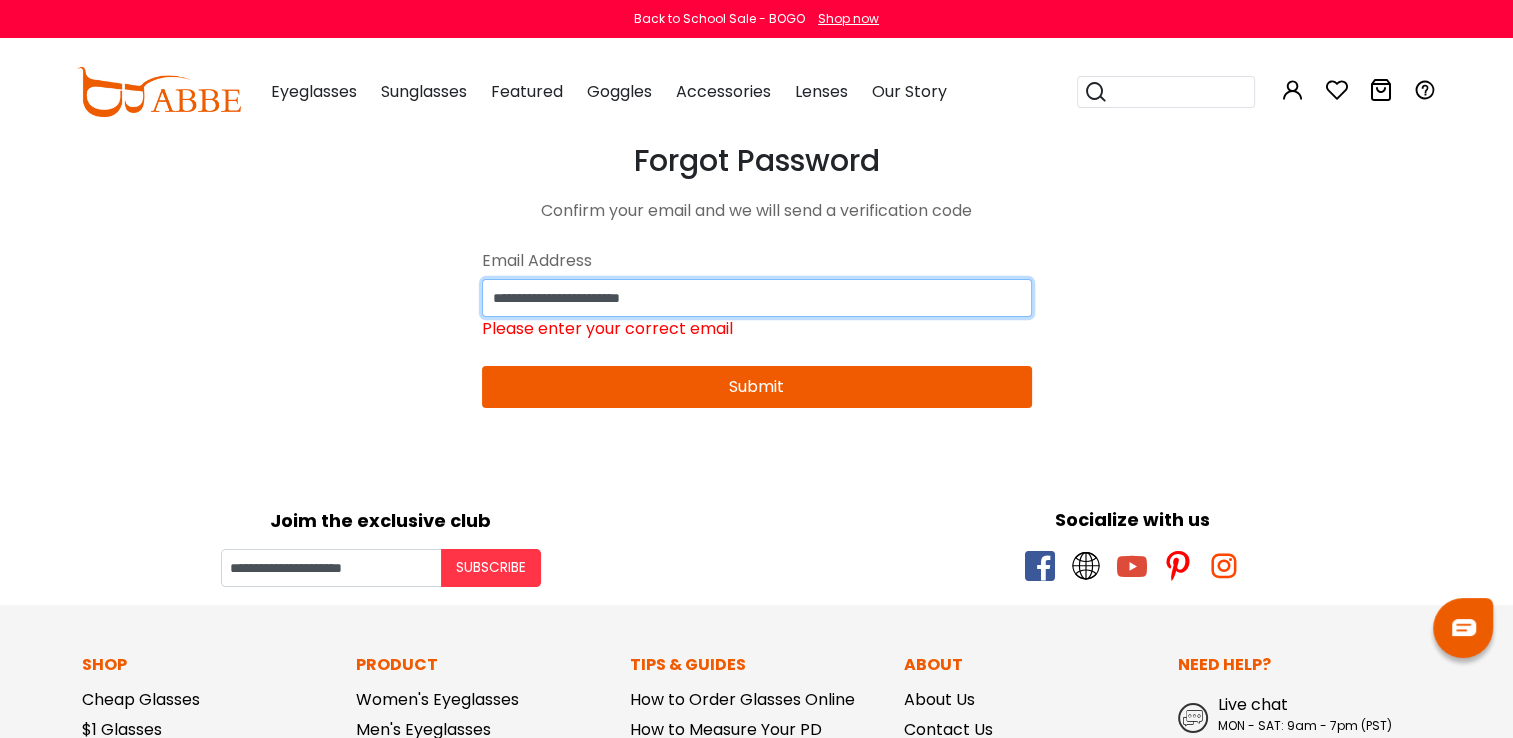 type on "**********" 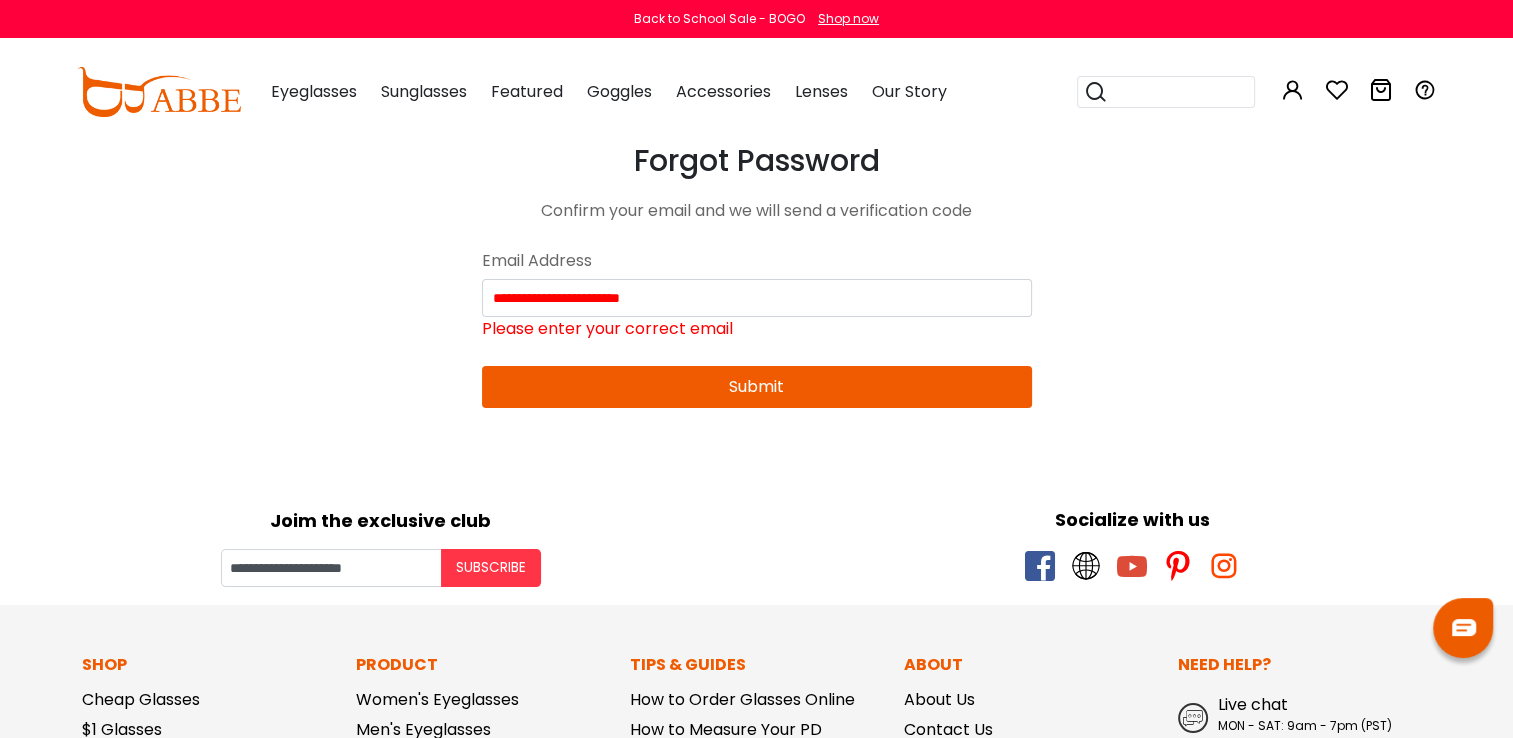 click on "Submit" at bounding box center [757, 387] 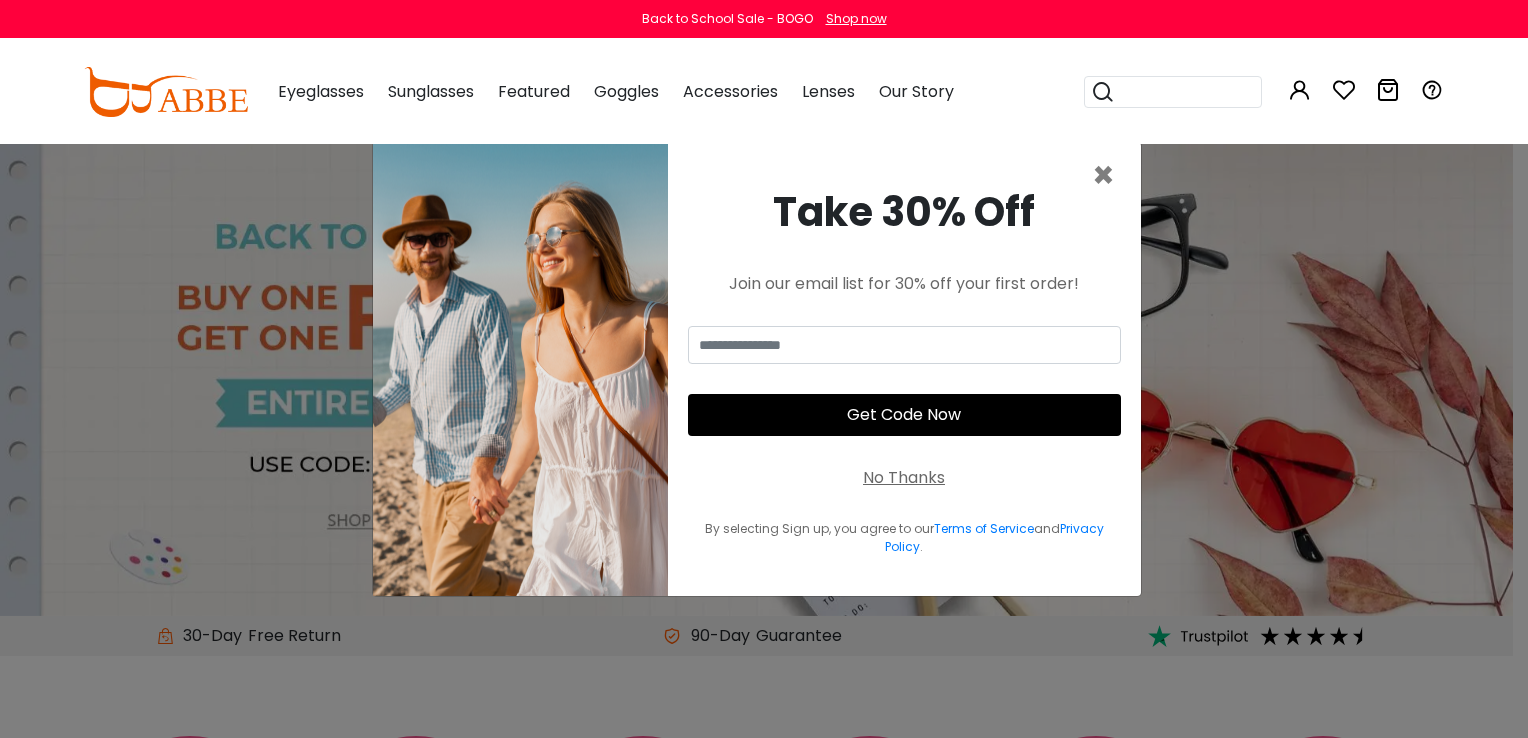 scroll, scrollTop: 0, scrollLeft: 0, axis: both 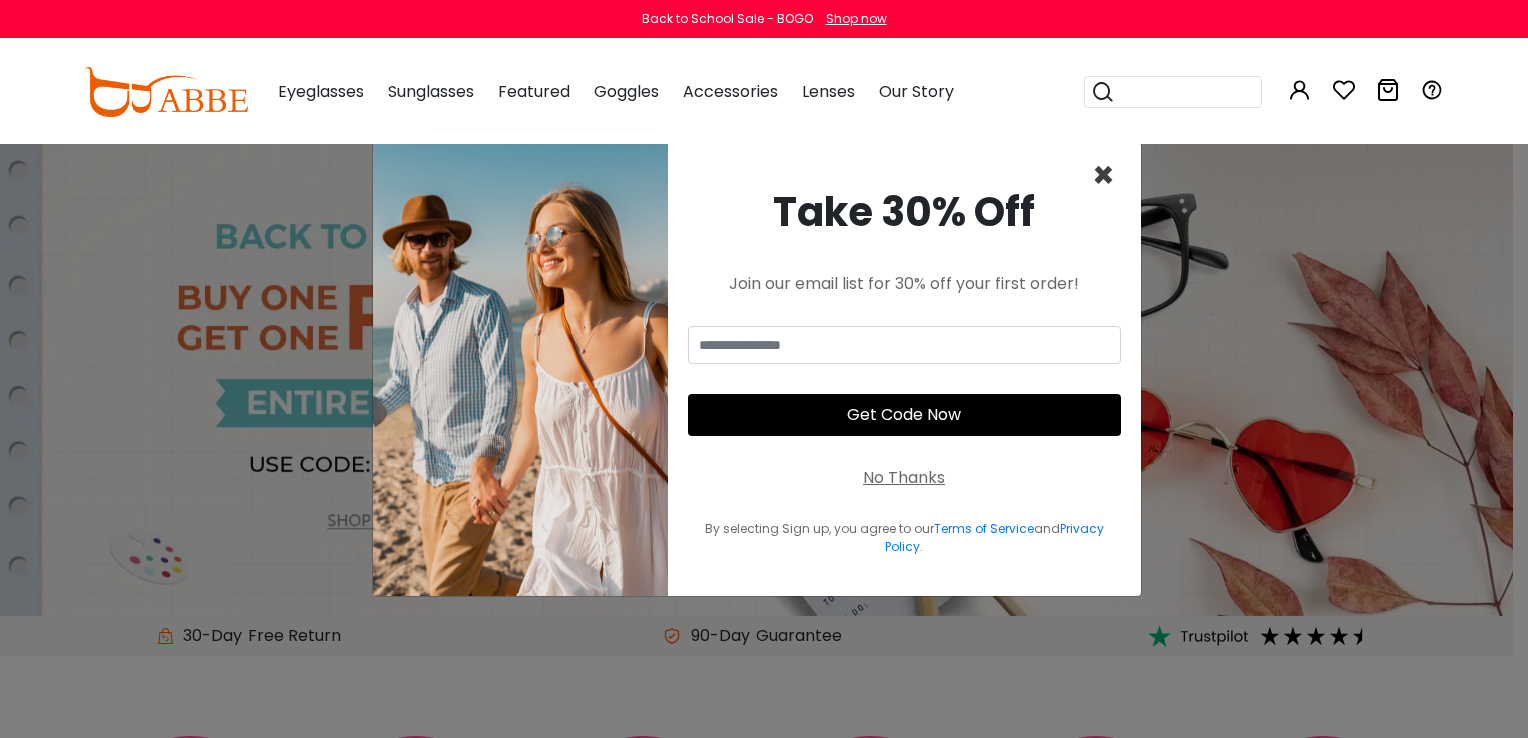 click on "×" at bounding box center [1103, 175] 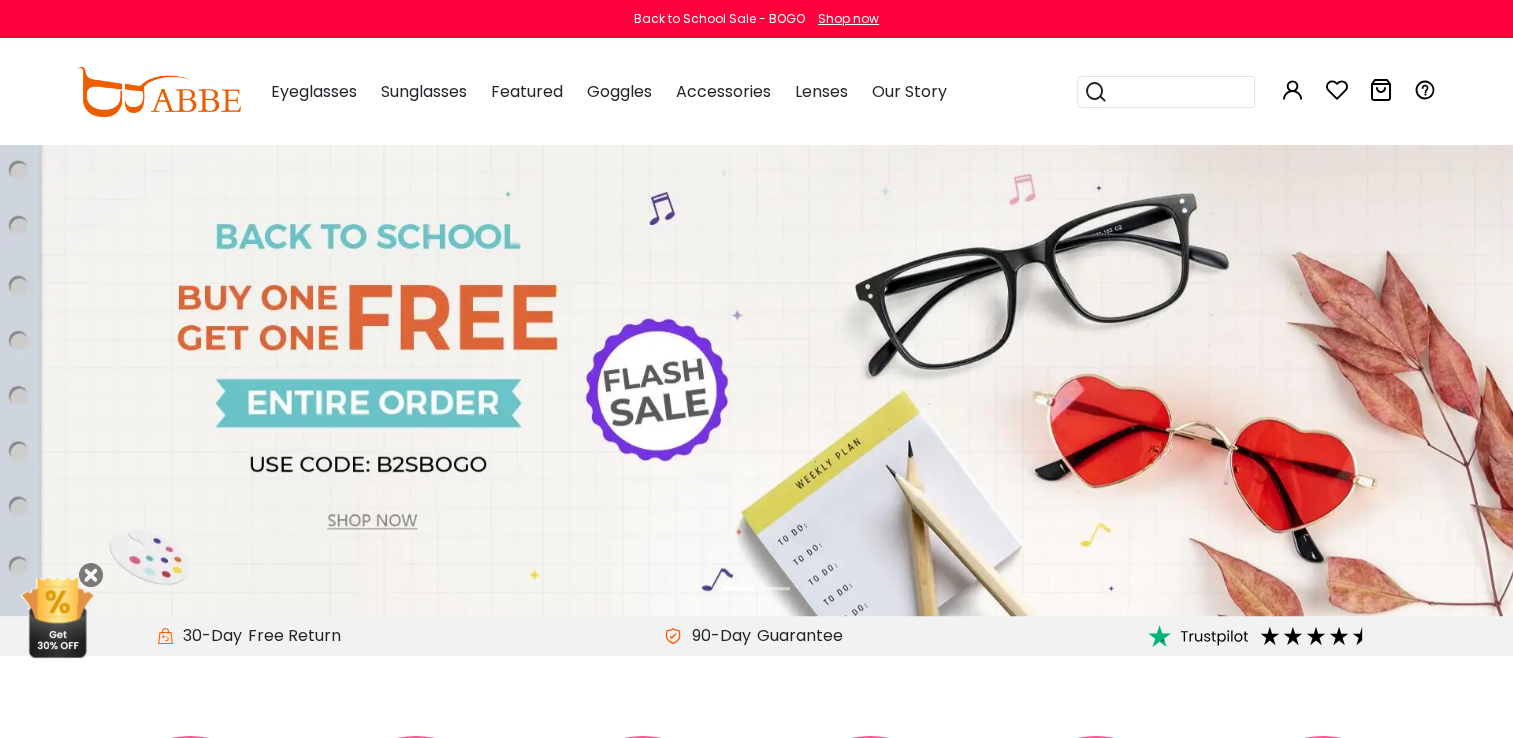 click on "Popular Searches
round
Sunglasses
aviator
clear
tortoise
cat
Recommended
Laya
$6.00
$12.00
RingGold
$7.00
$14.00
Callie
$7.20
$18.00
Naomi $17.14 Sonia" at bounding box center (1247, 92) 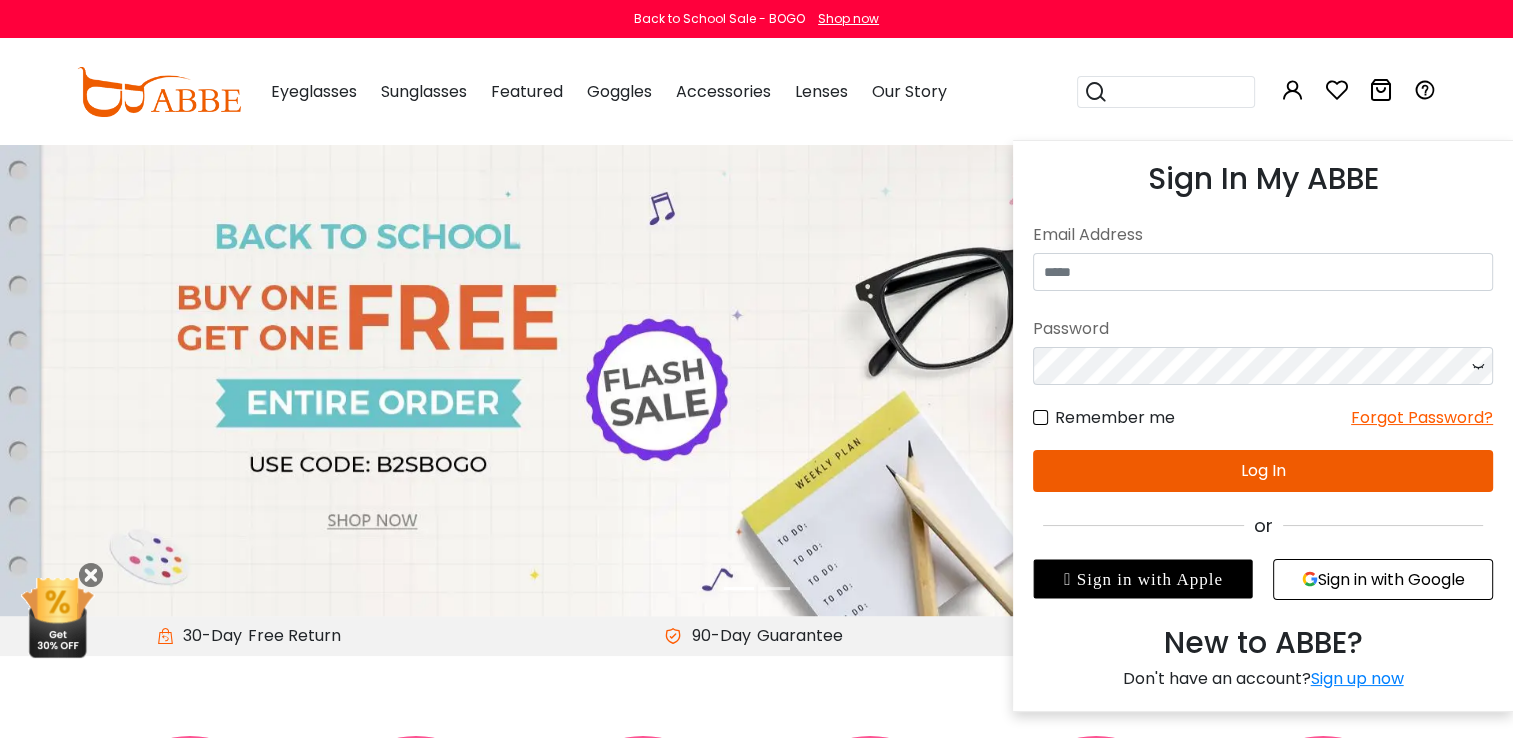click at bounding box center (1293, 90) 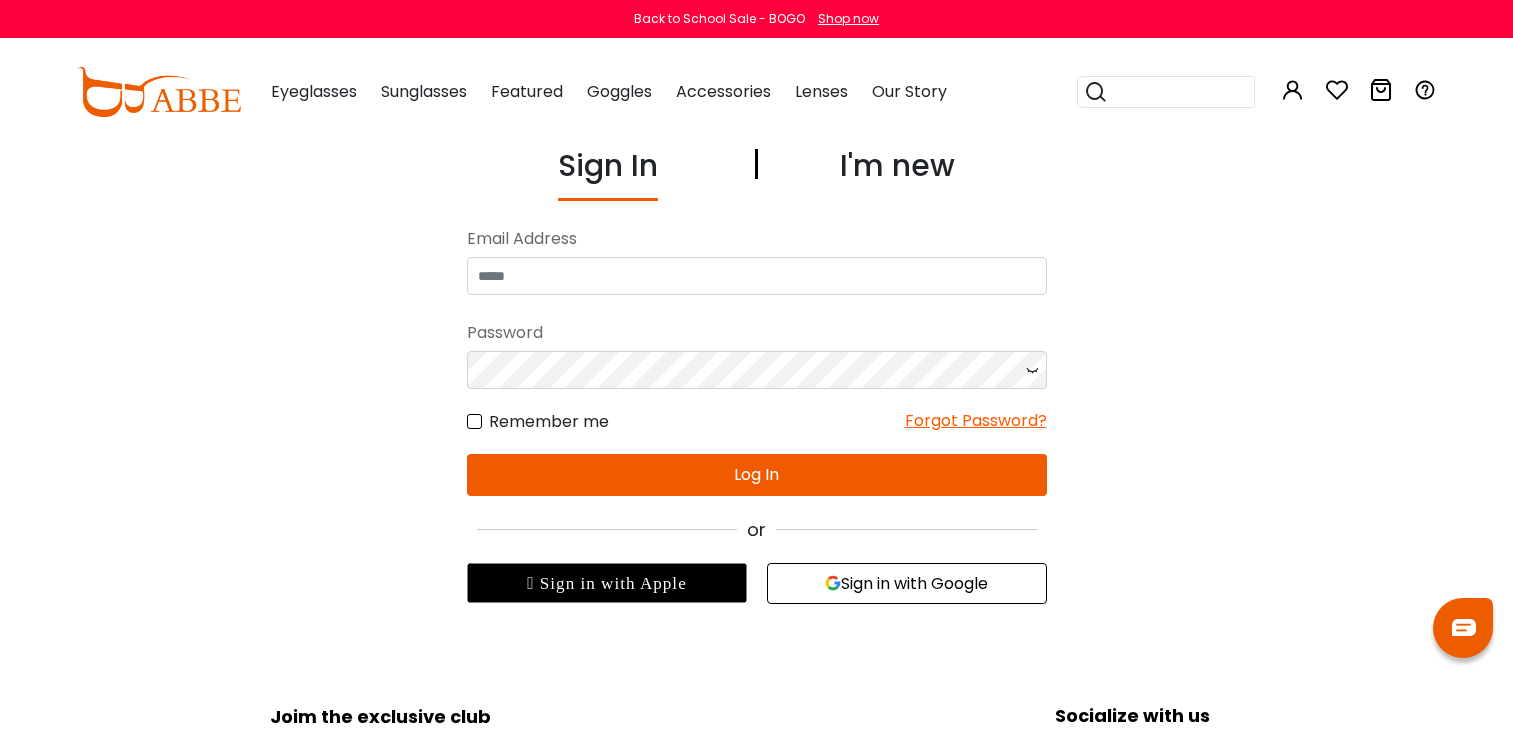 scroll, scrollTop: 0, scrollLeft: 0, axis: both 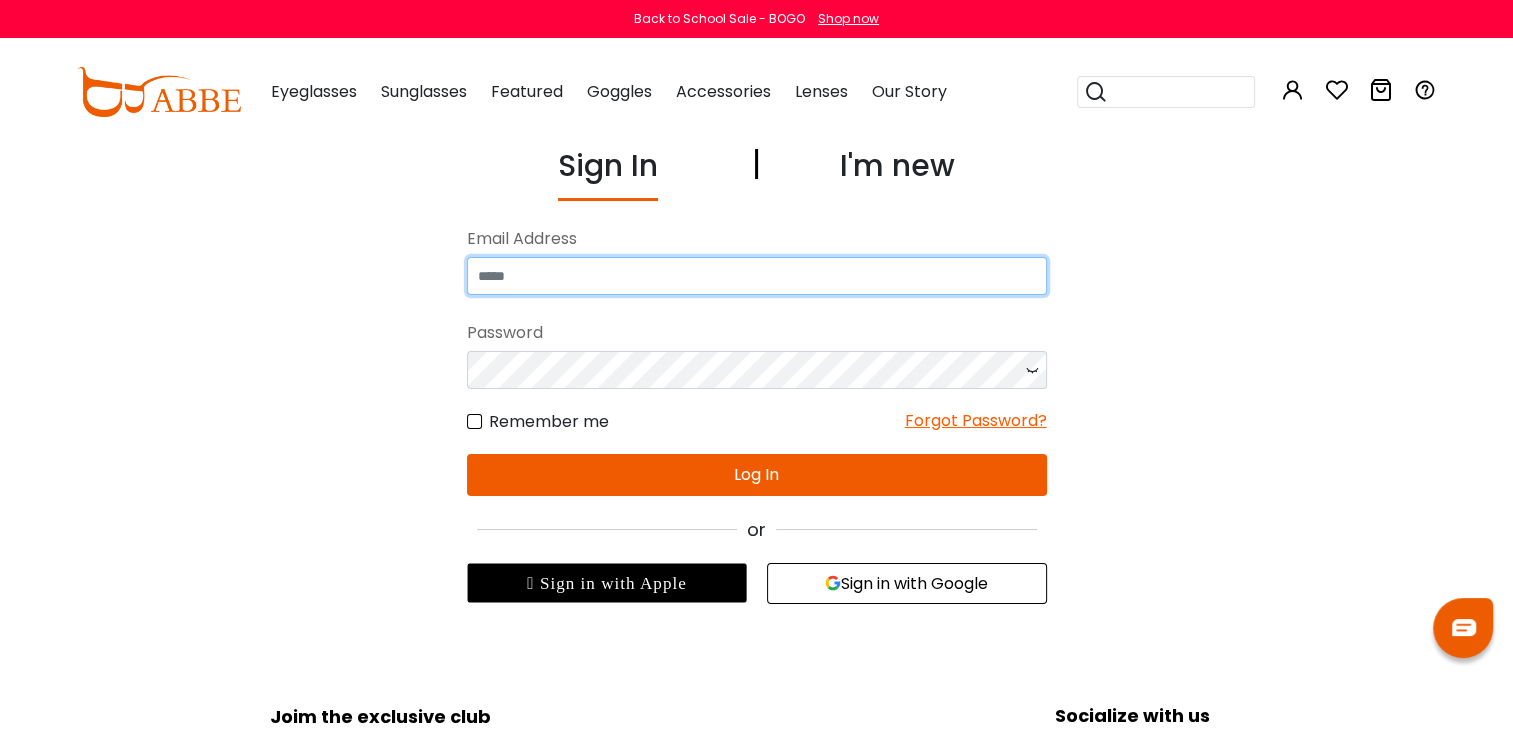 click at bounding box center (757, 276) 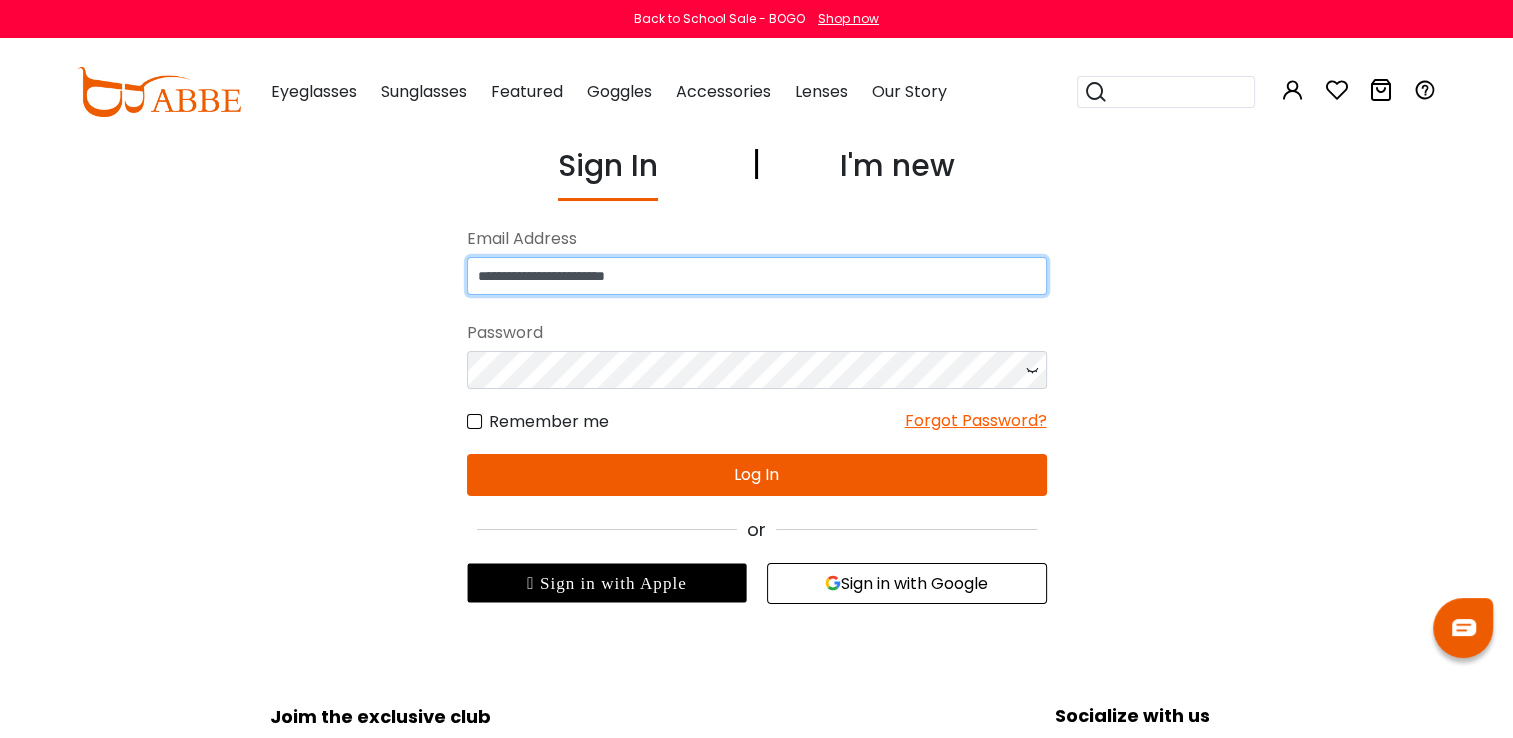 type on "**********" 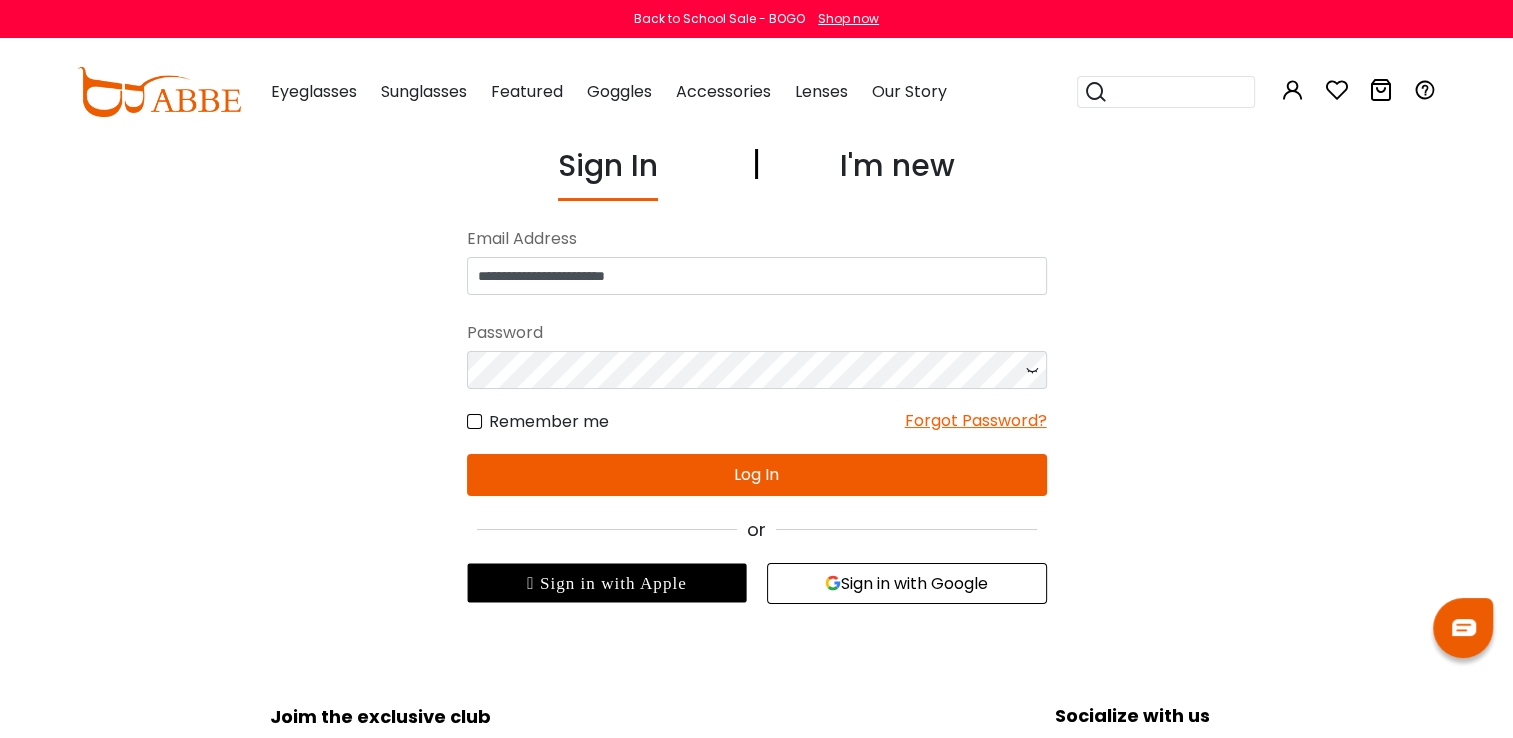 click on "Log In" at bounding box center (757, 475) 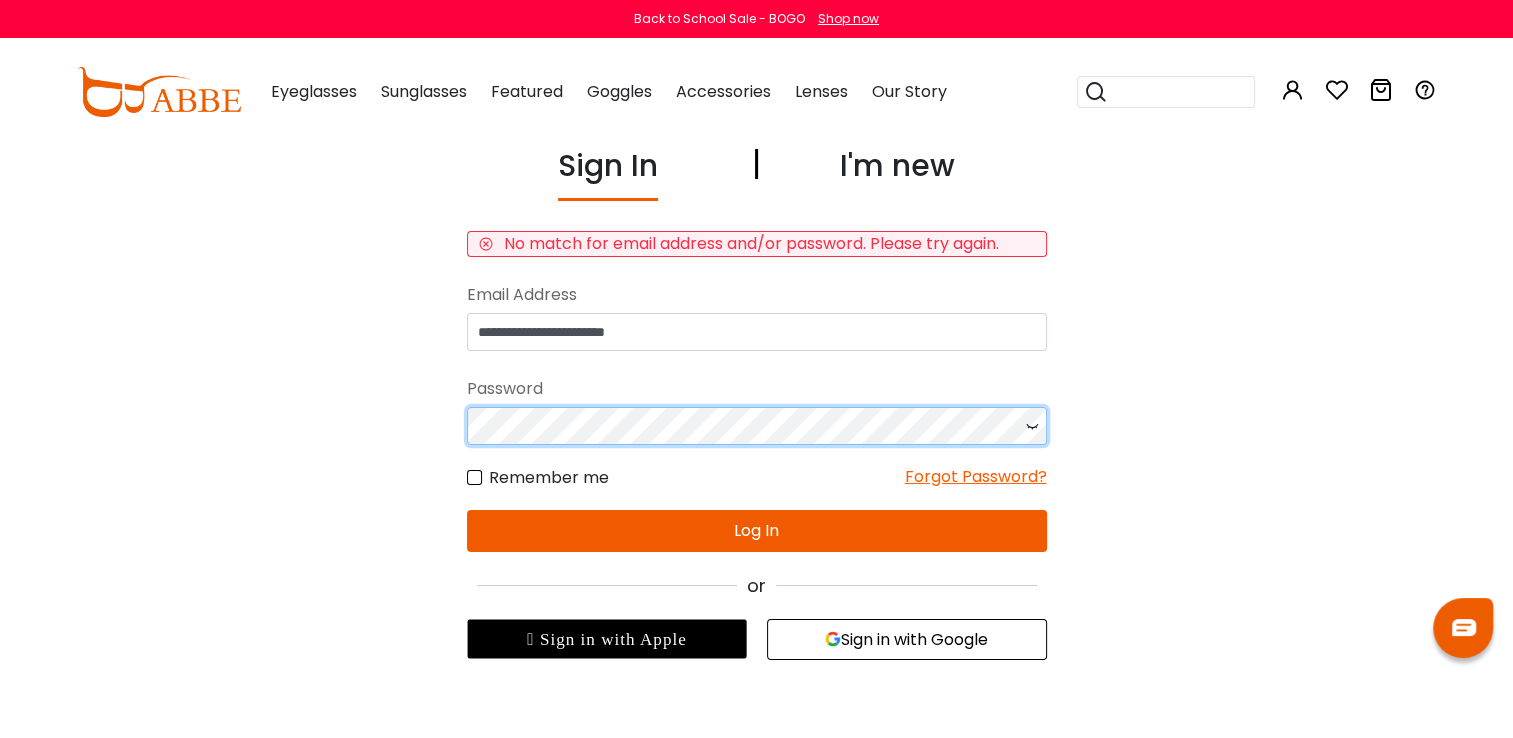 click on "**********" at bounding box center (757, 401) 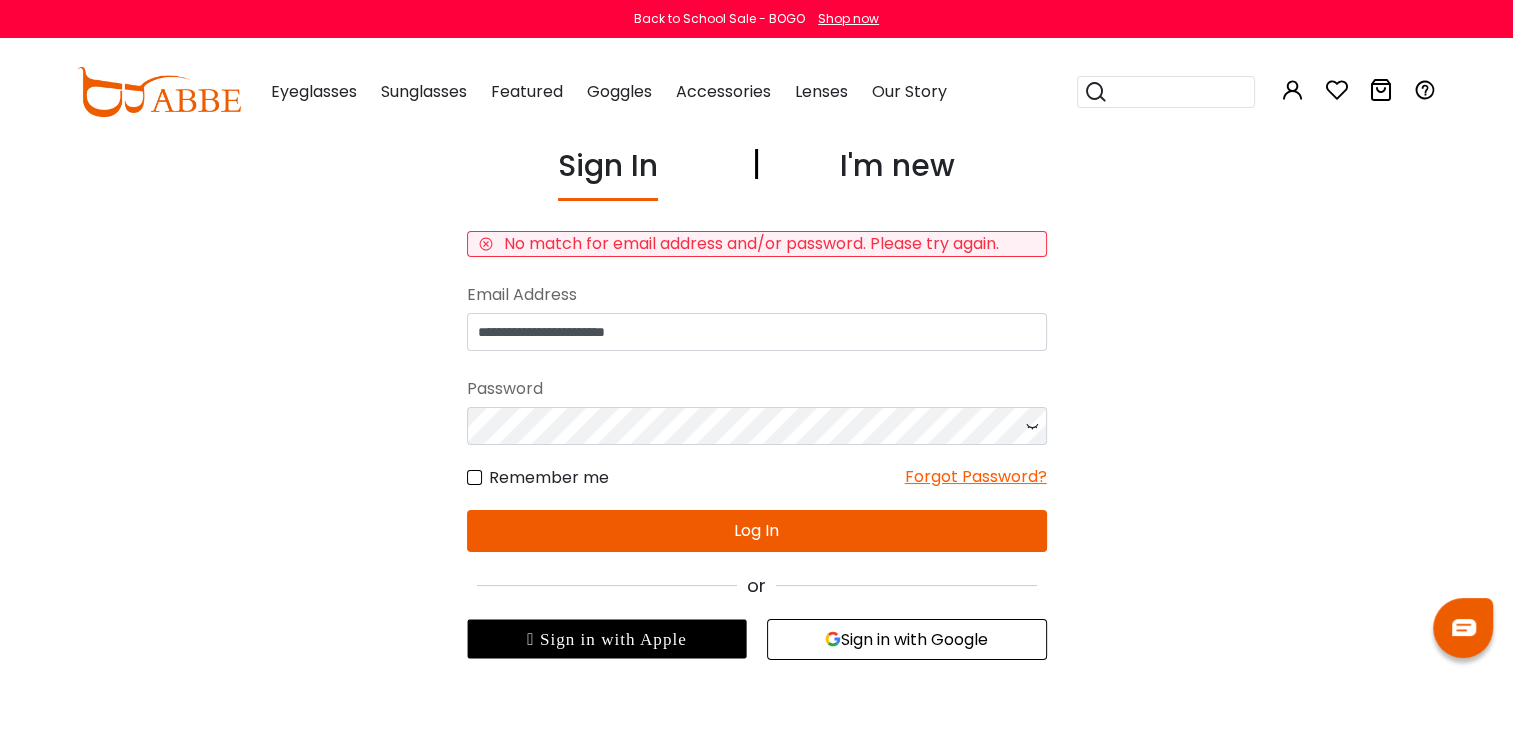 click on "Log In" at bounding box center (757, 531) 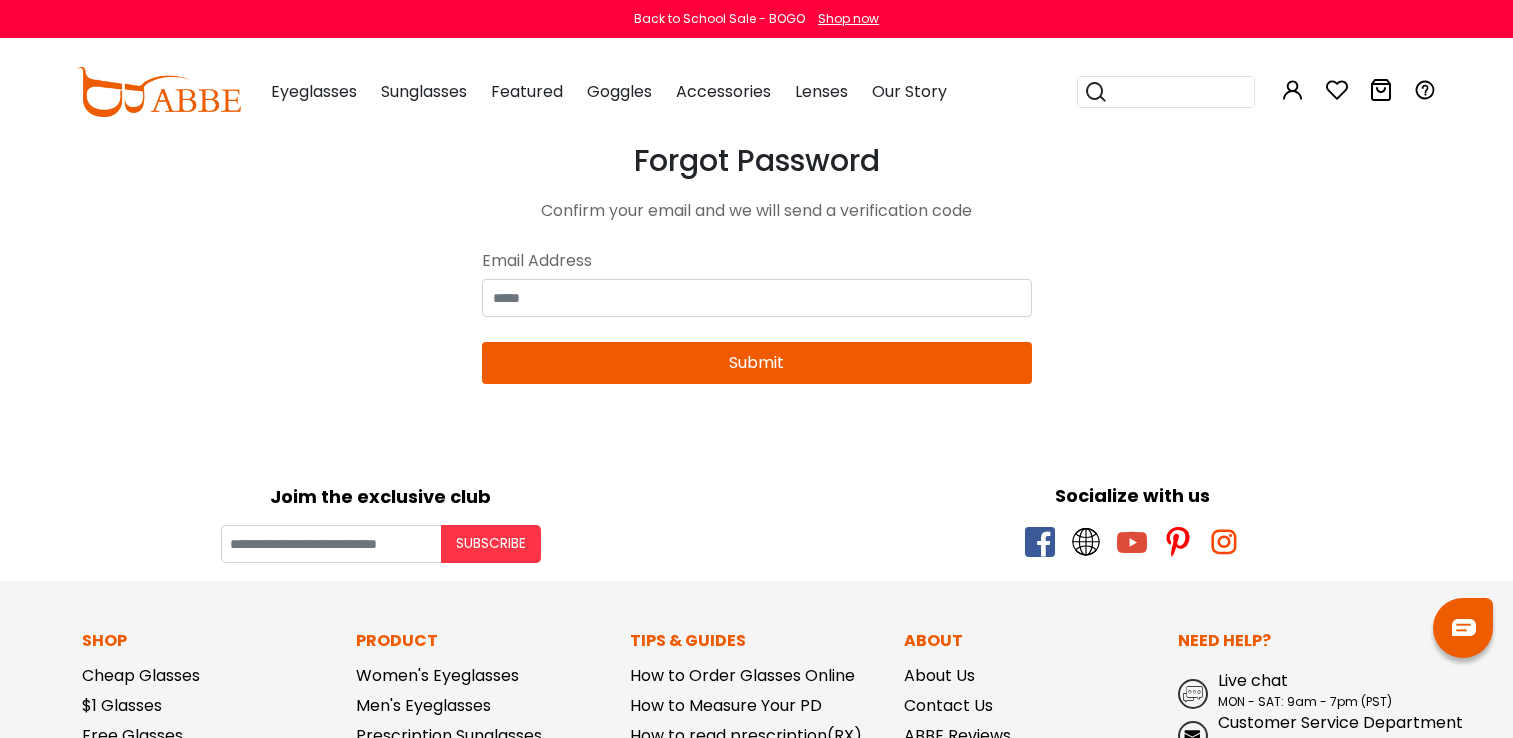 scroll, scrollTop: 0, scrollLeft: 0, axis: both 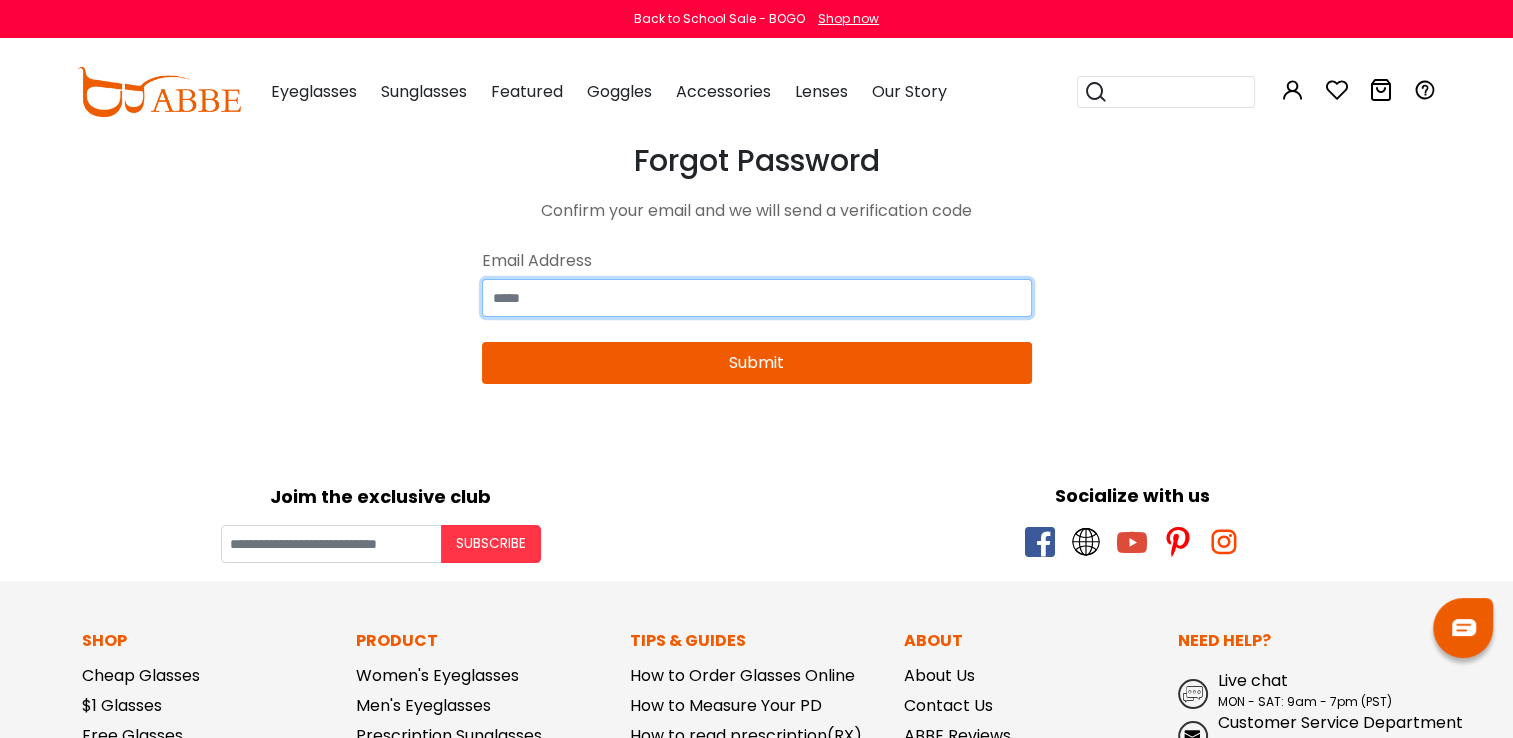 click at bounding box center (757, 298) 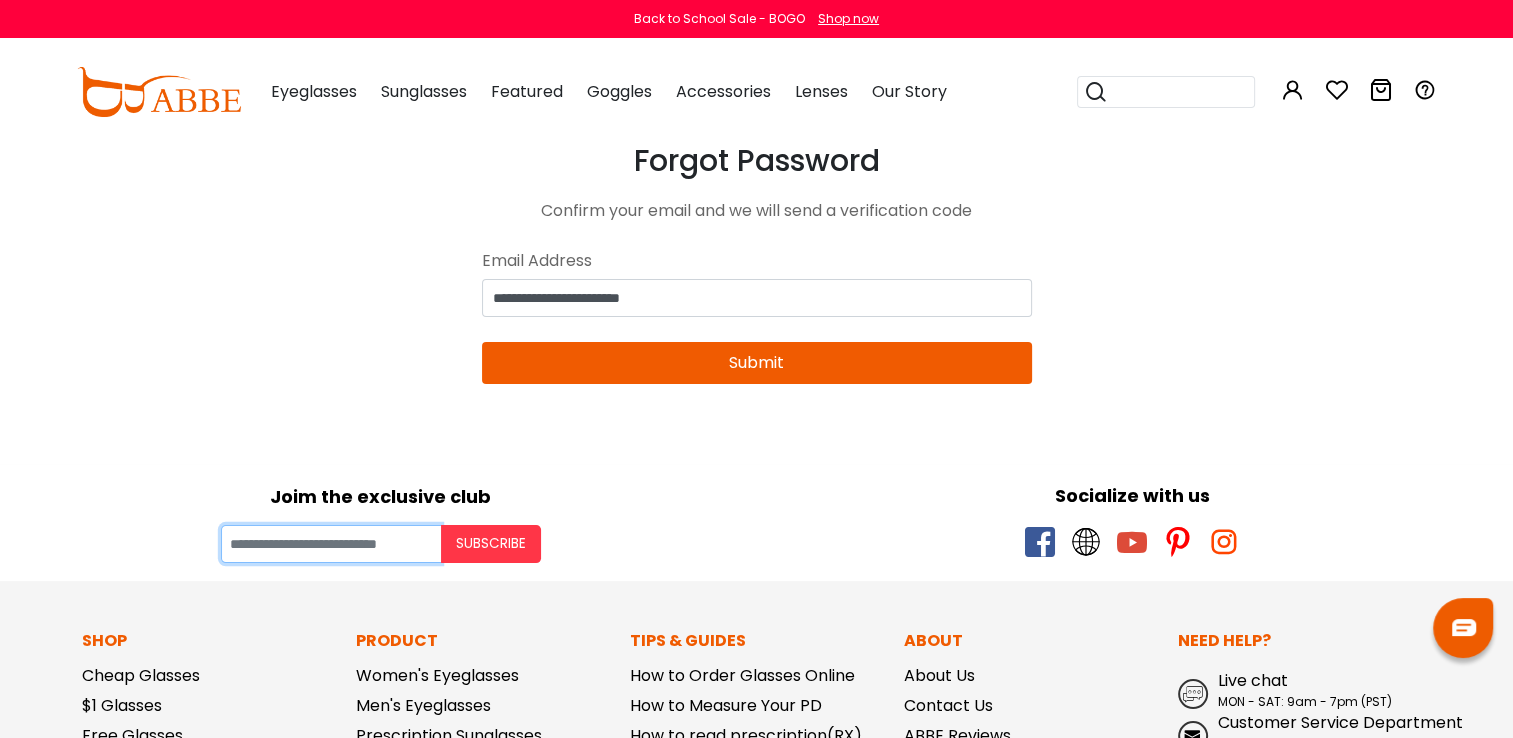 type on "**********" 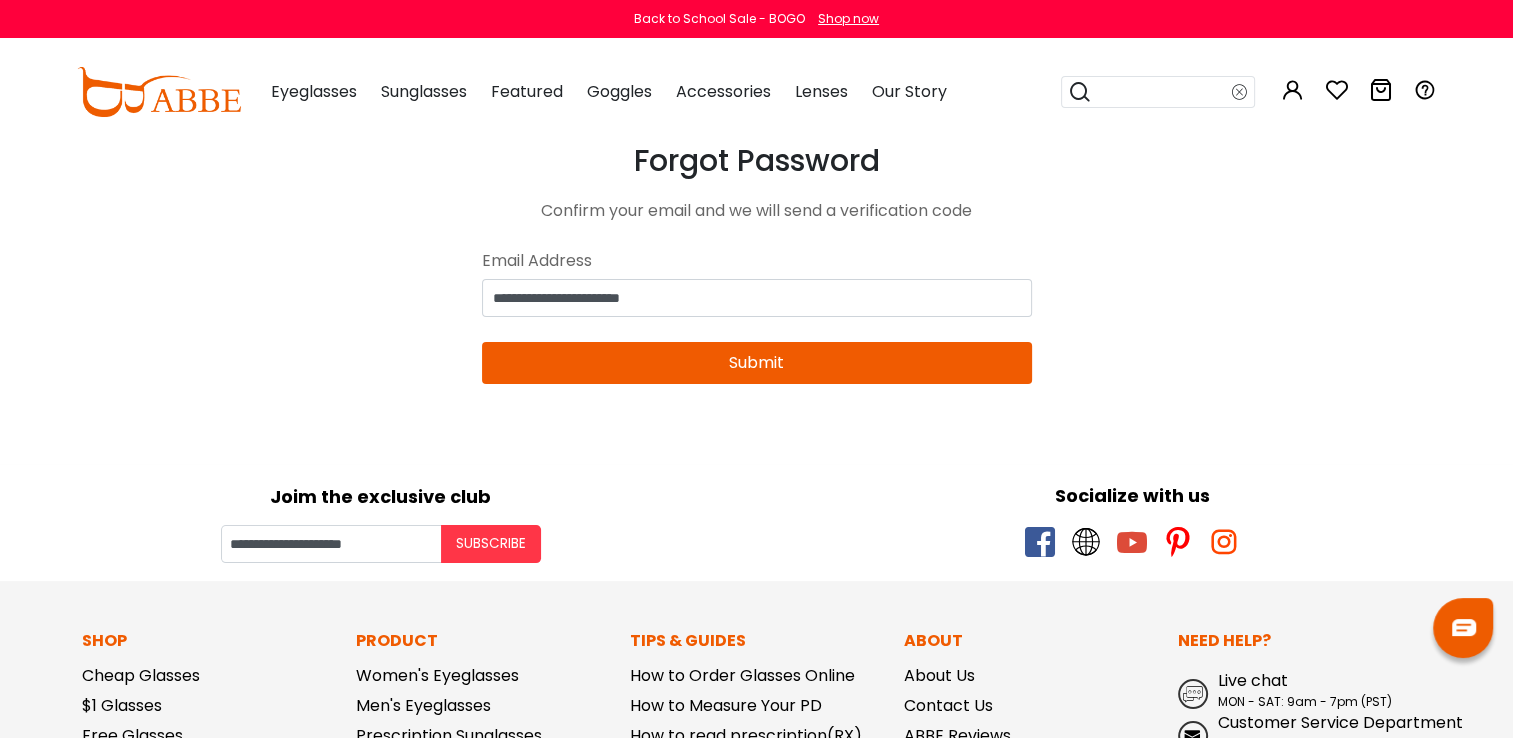 click on "Submit" at bounding box center (757, 363) 